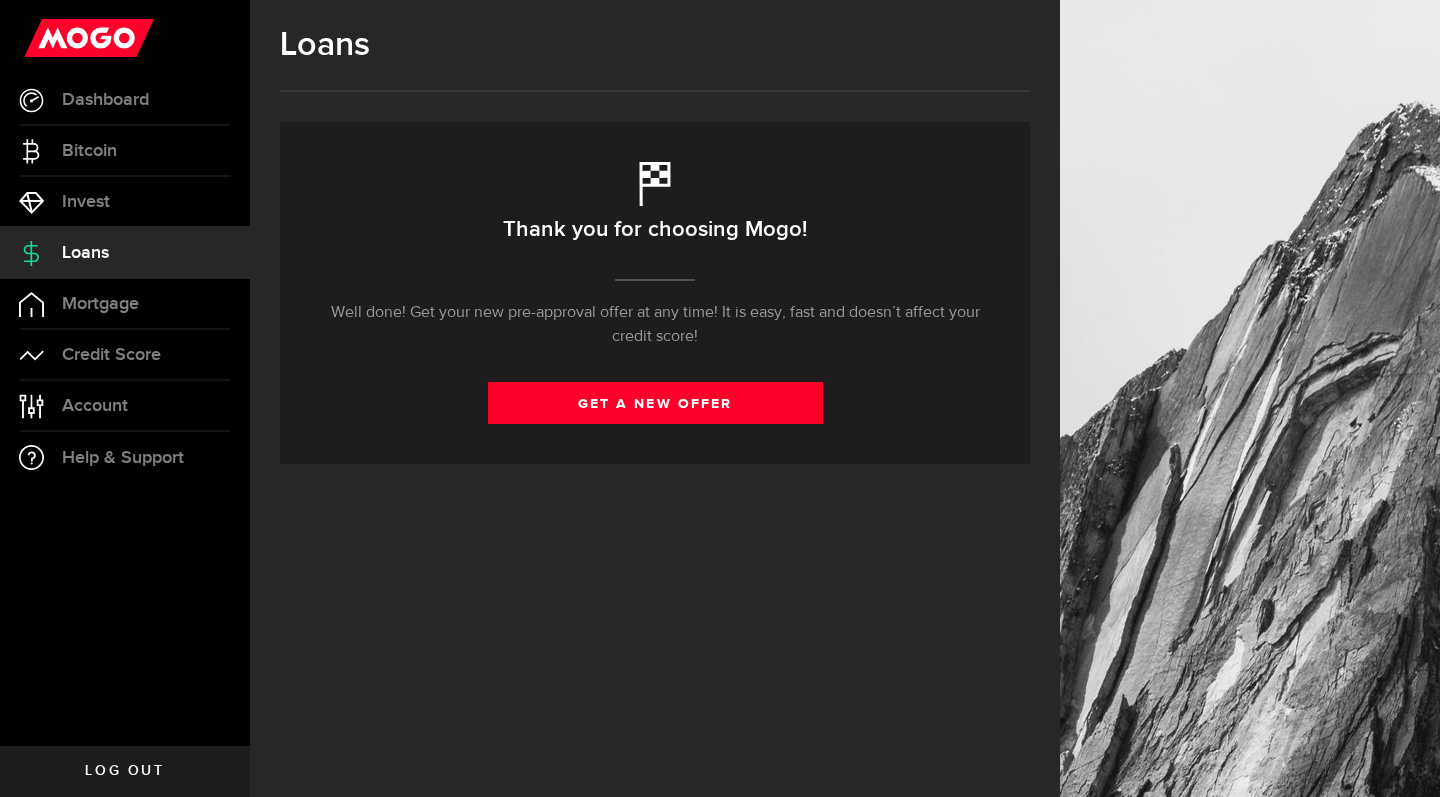 scroll, scrollTop: 0, scrollLeft: 0, axis: both 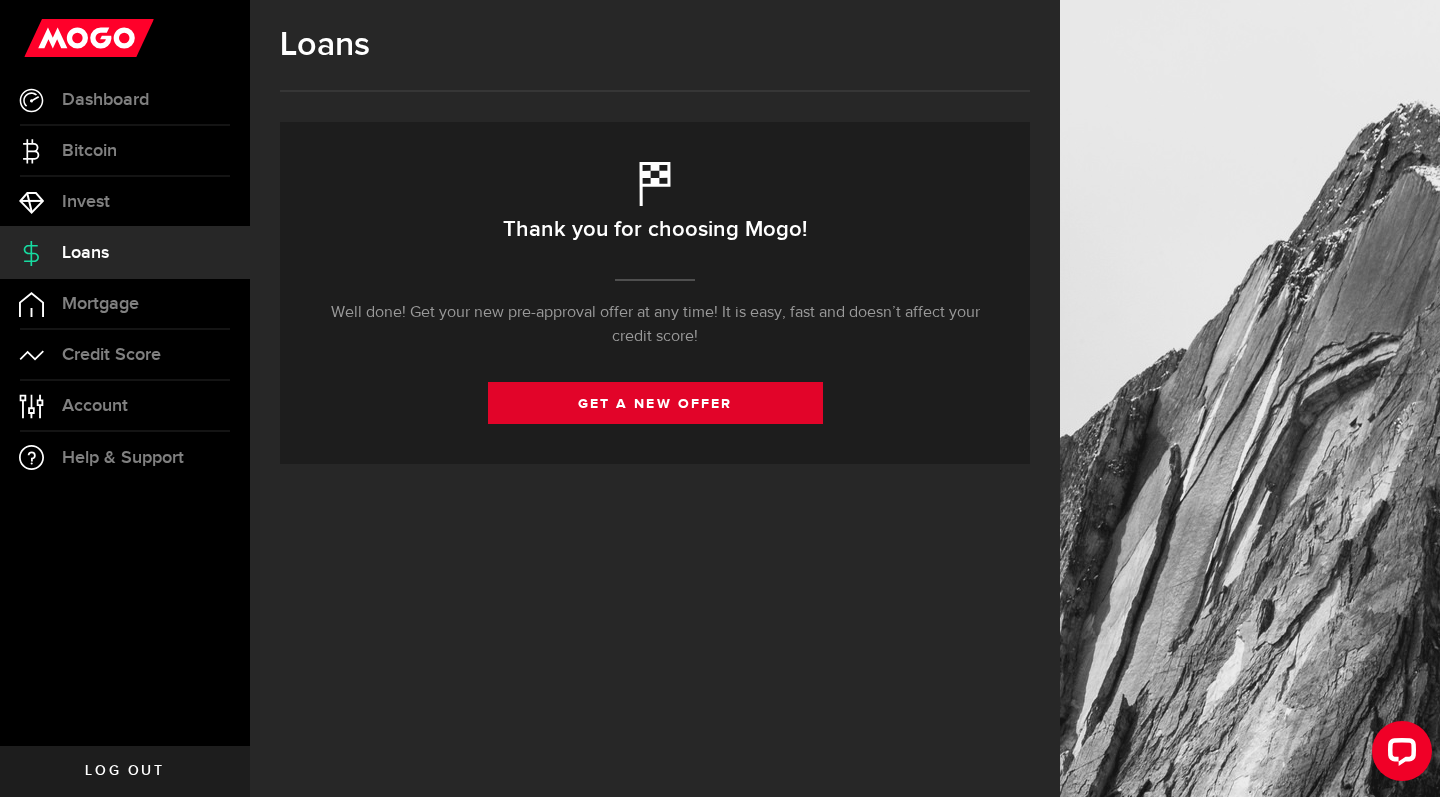 click on "get a new offer" at bounding box center (655, 403) 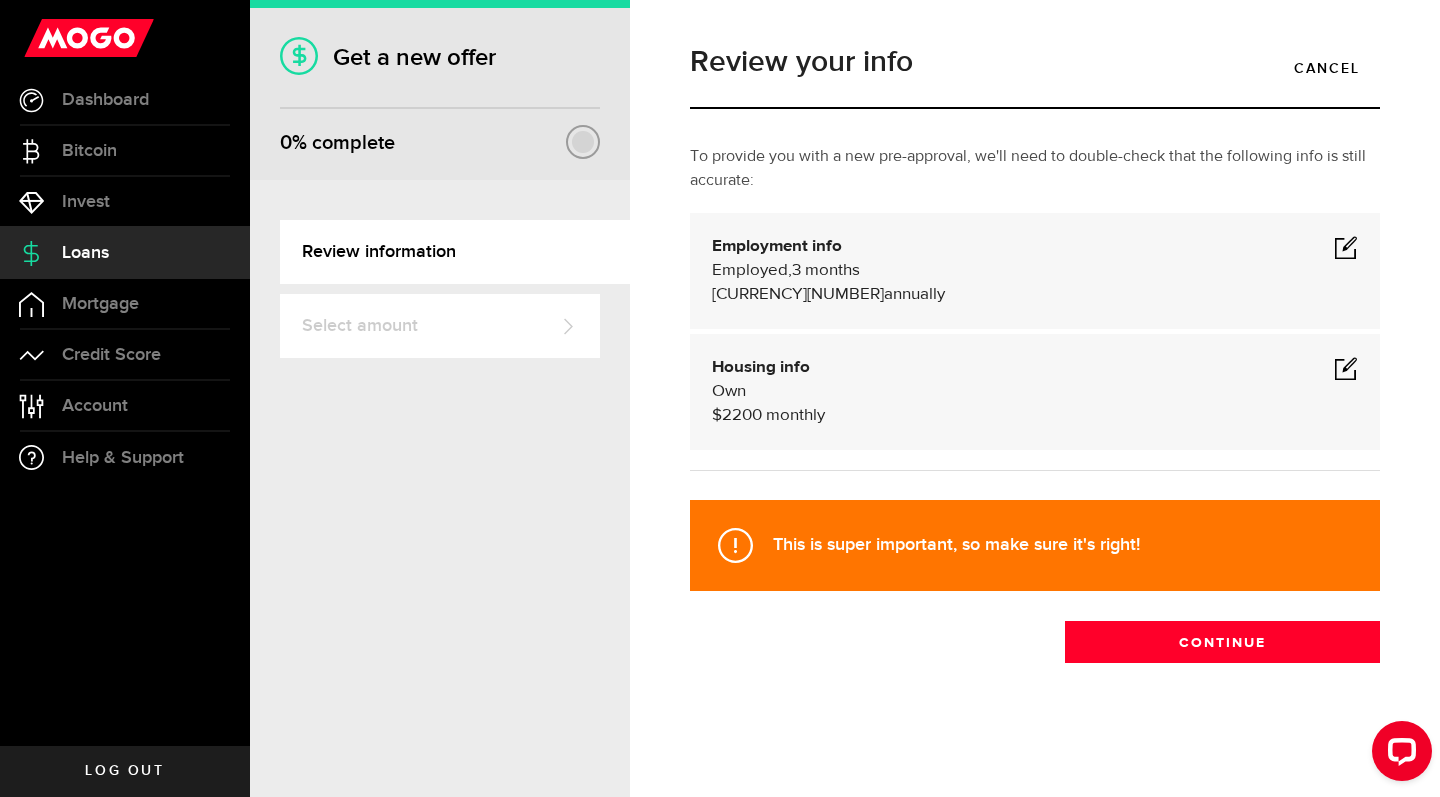 click at bounding box center [1346, 368] 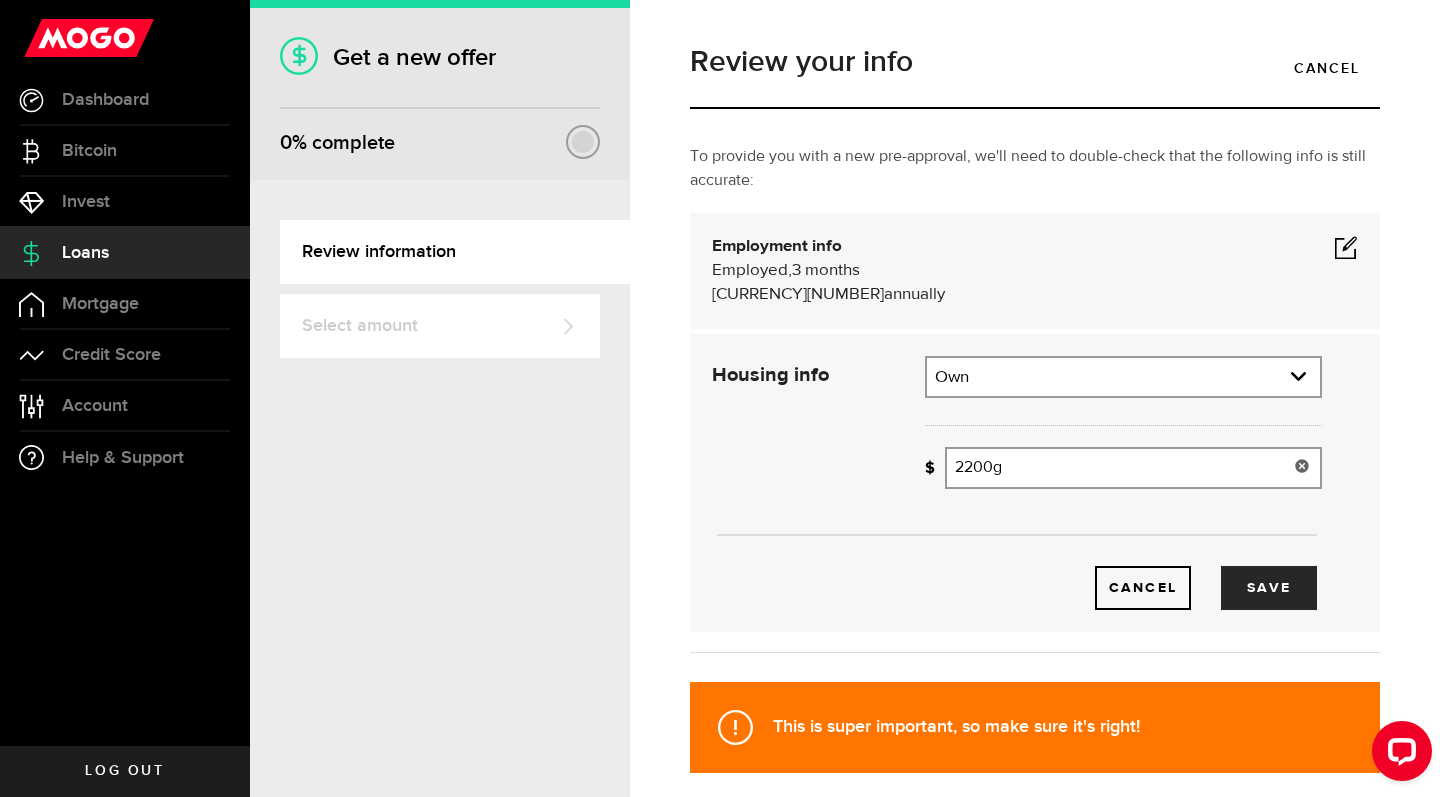 click on "2200g" at bounding box center (1133, 468) 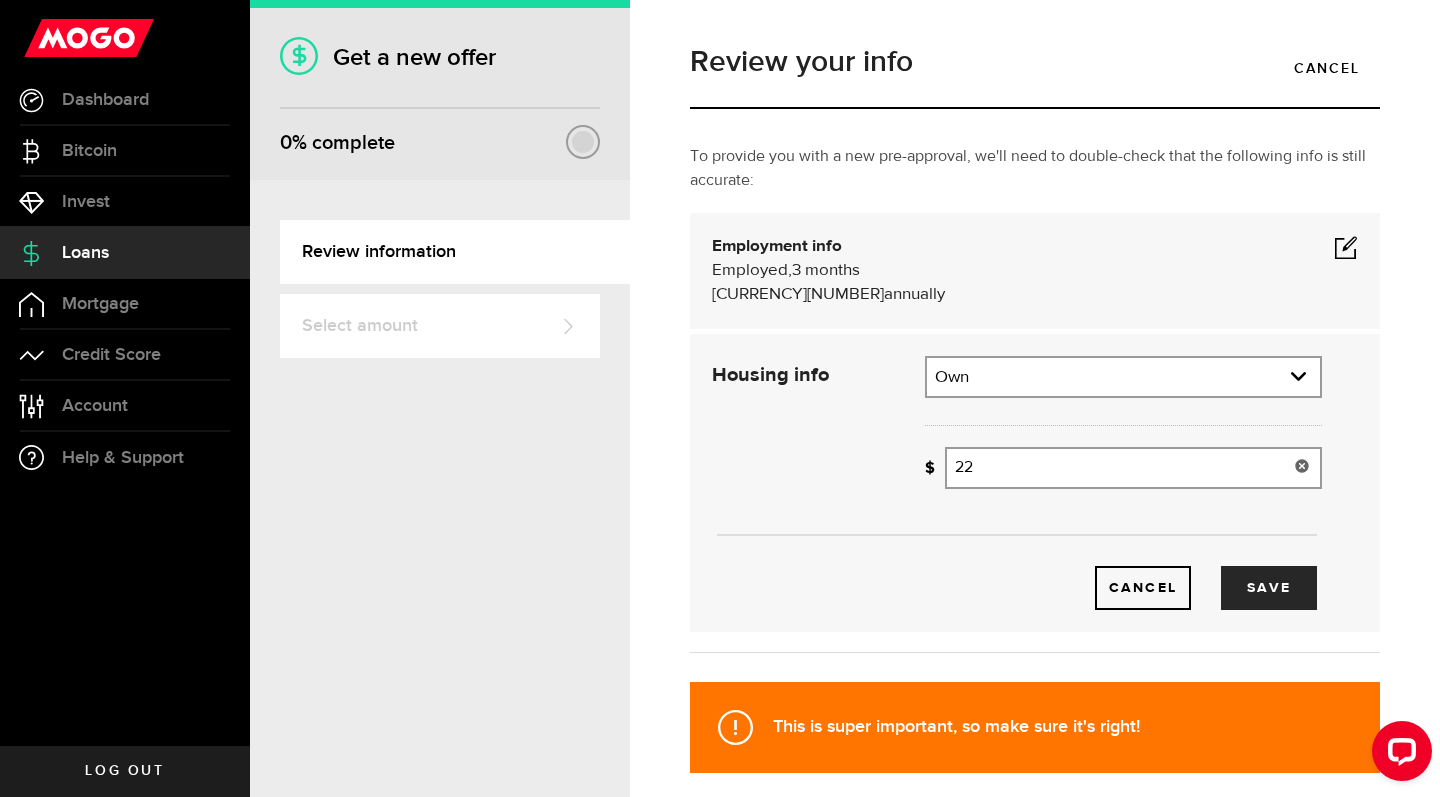 type on "2" 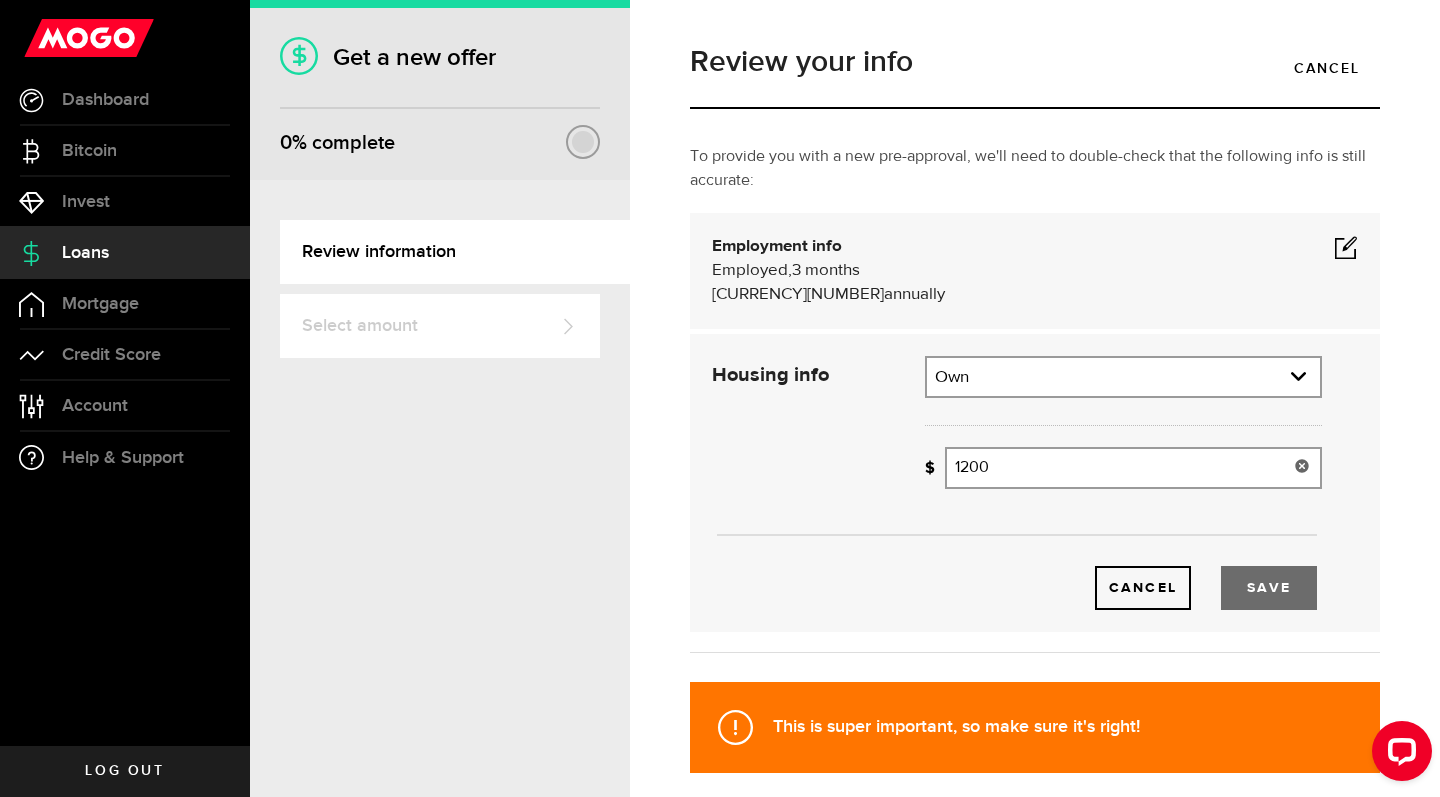 type on "1,200" 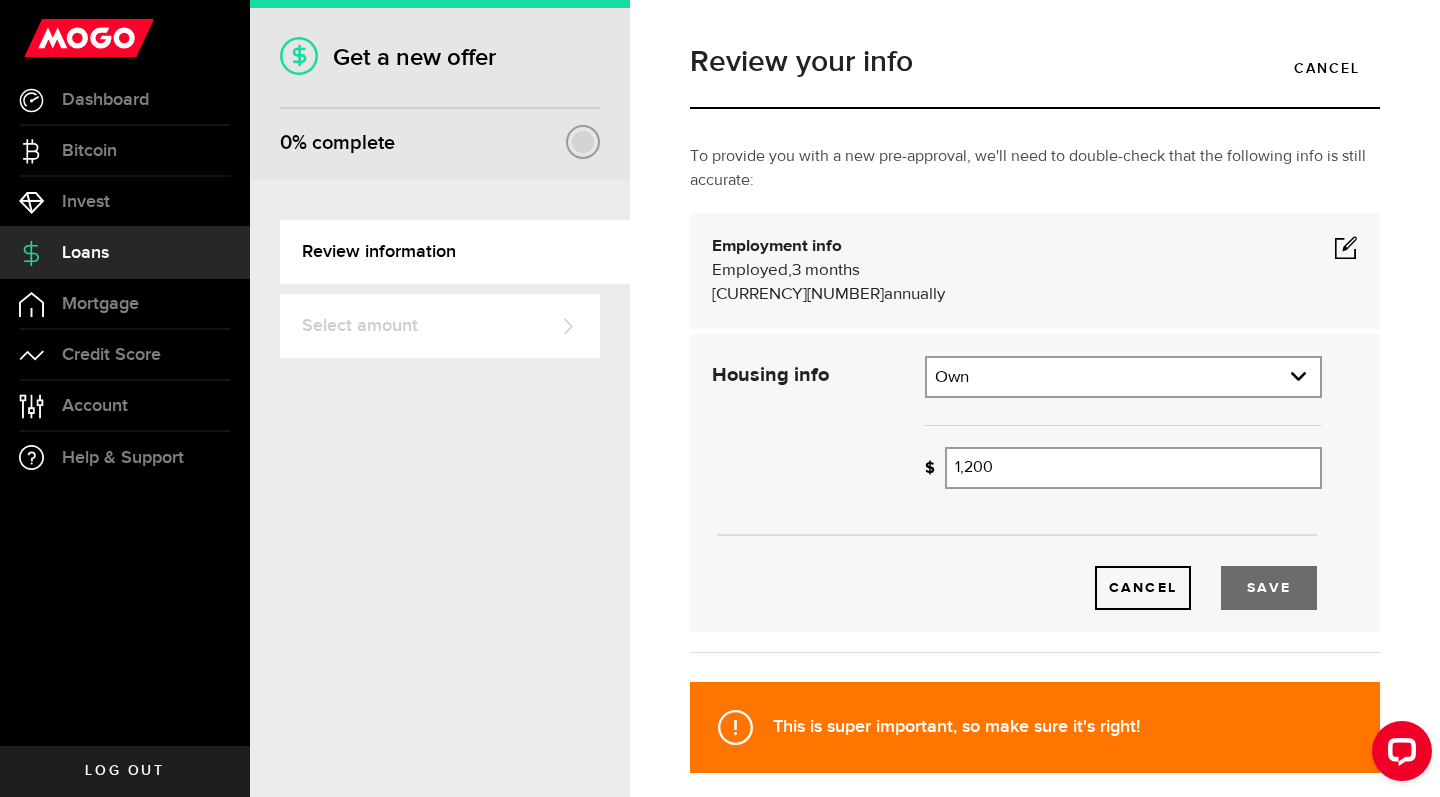 click on "Save" at bounding box center (1269, 588) 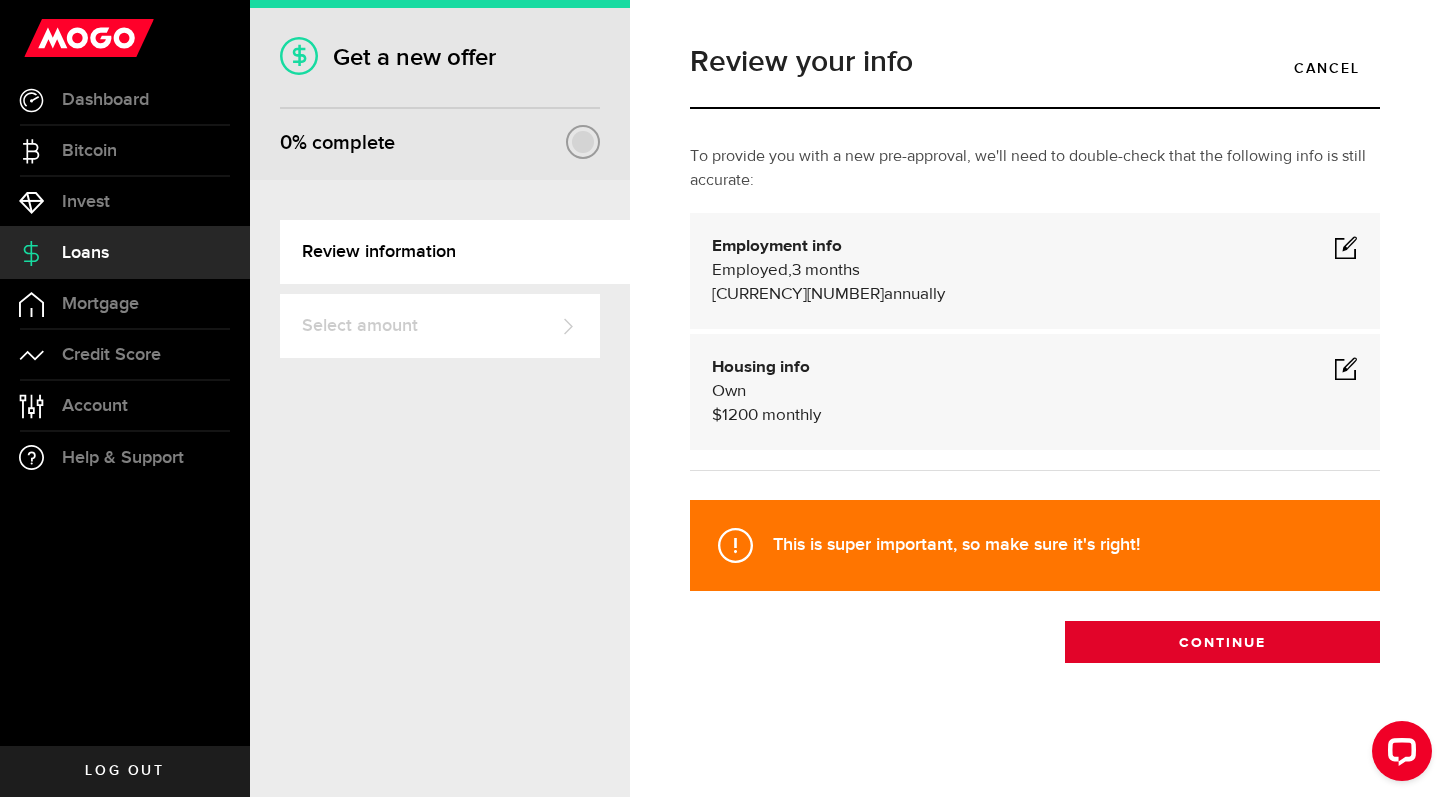 click on "Continue" at bounding box center [1222, 642] 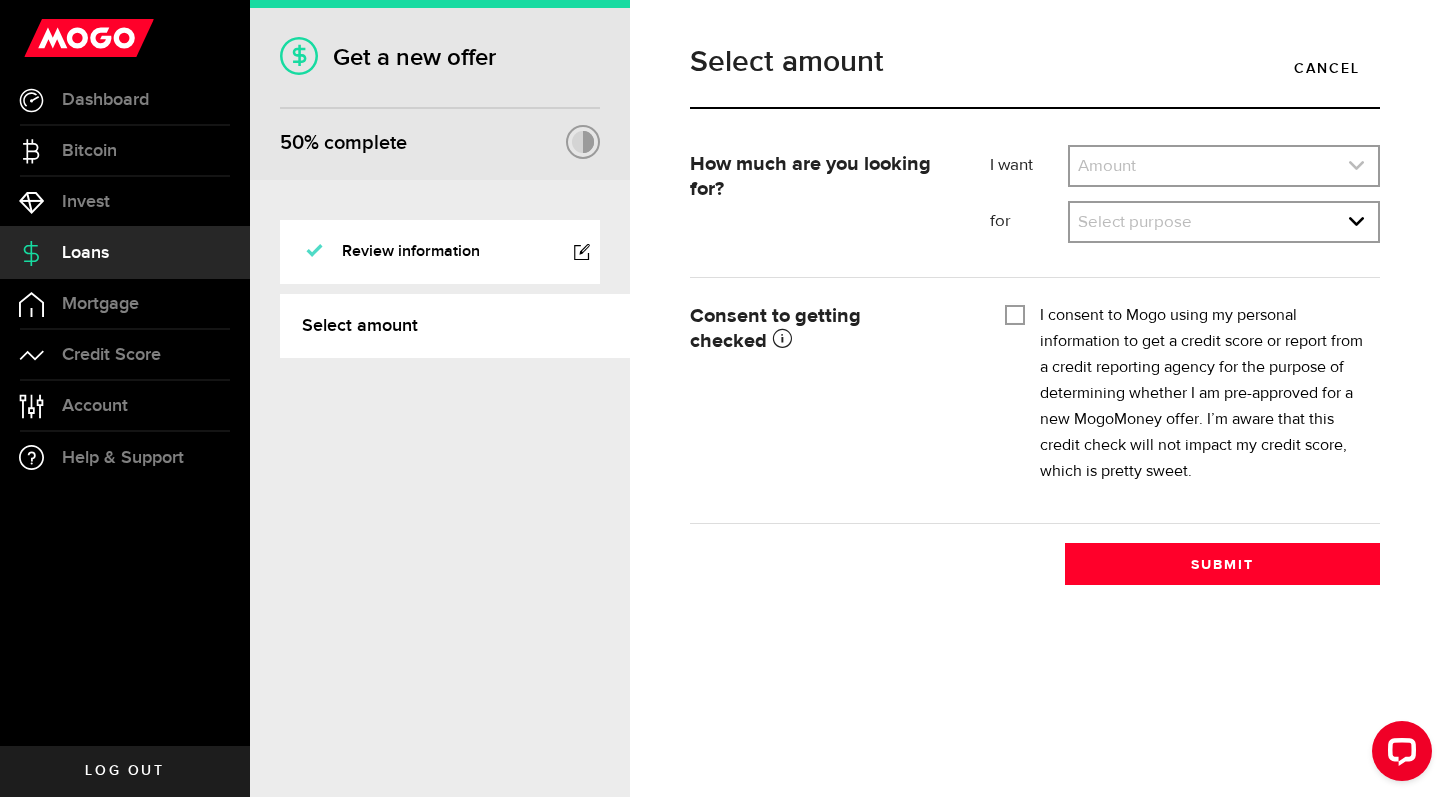 click at bounding box center (1224, 166) 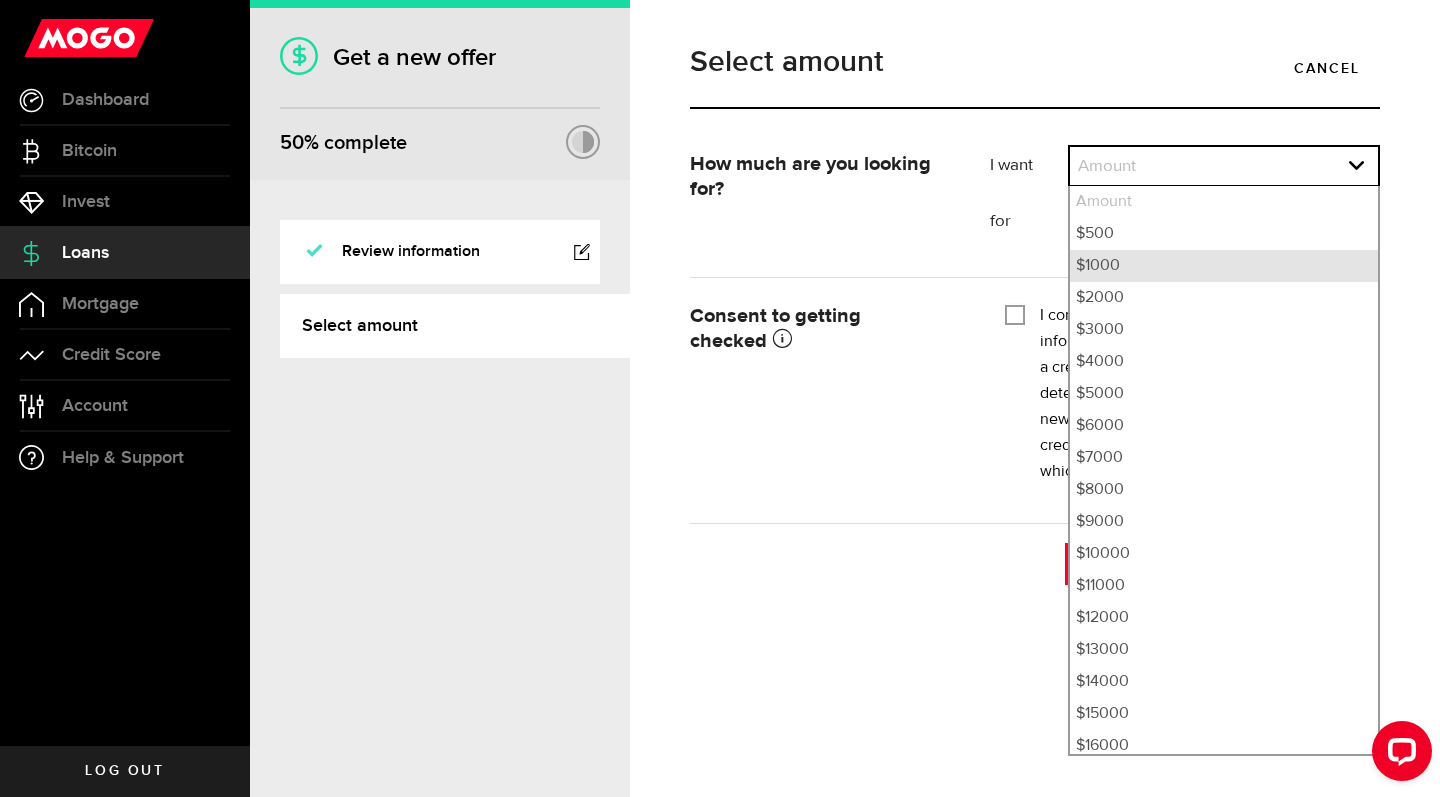 click on "$1000" at bounding box center [1224, 266] 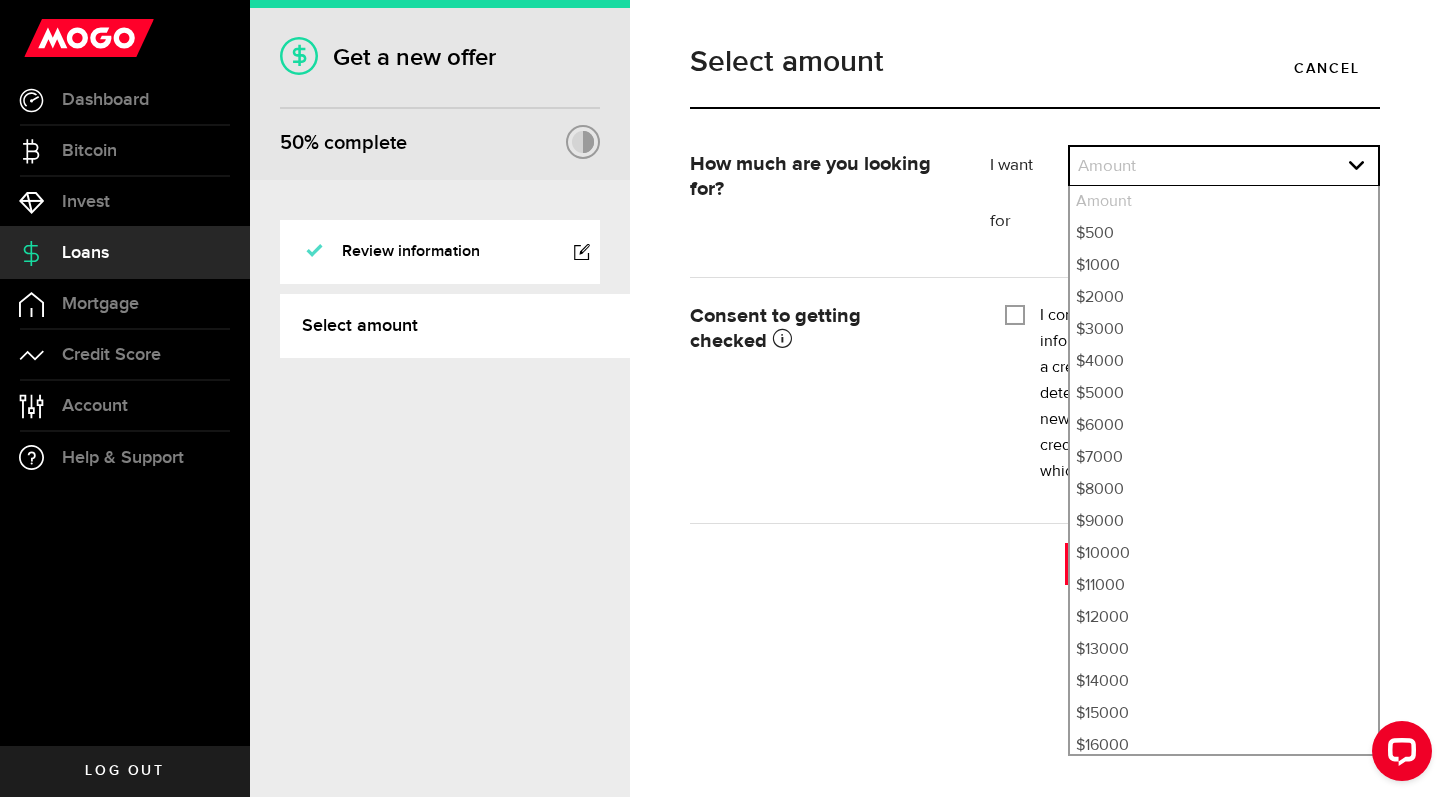 select on "1000" 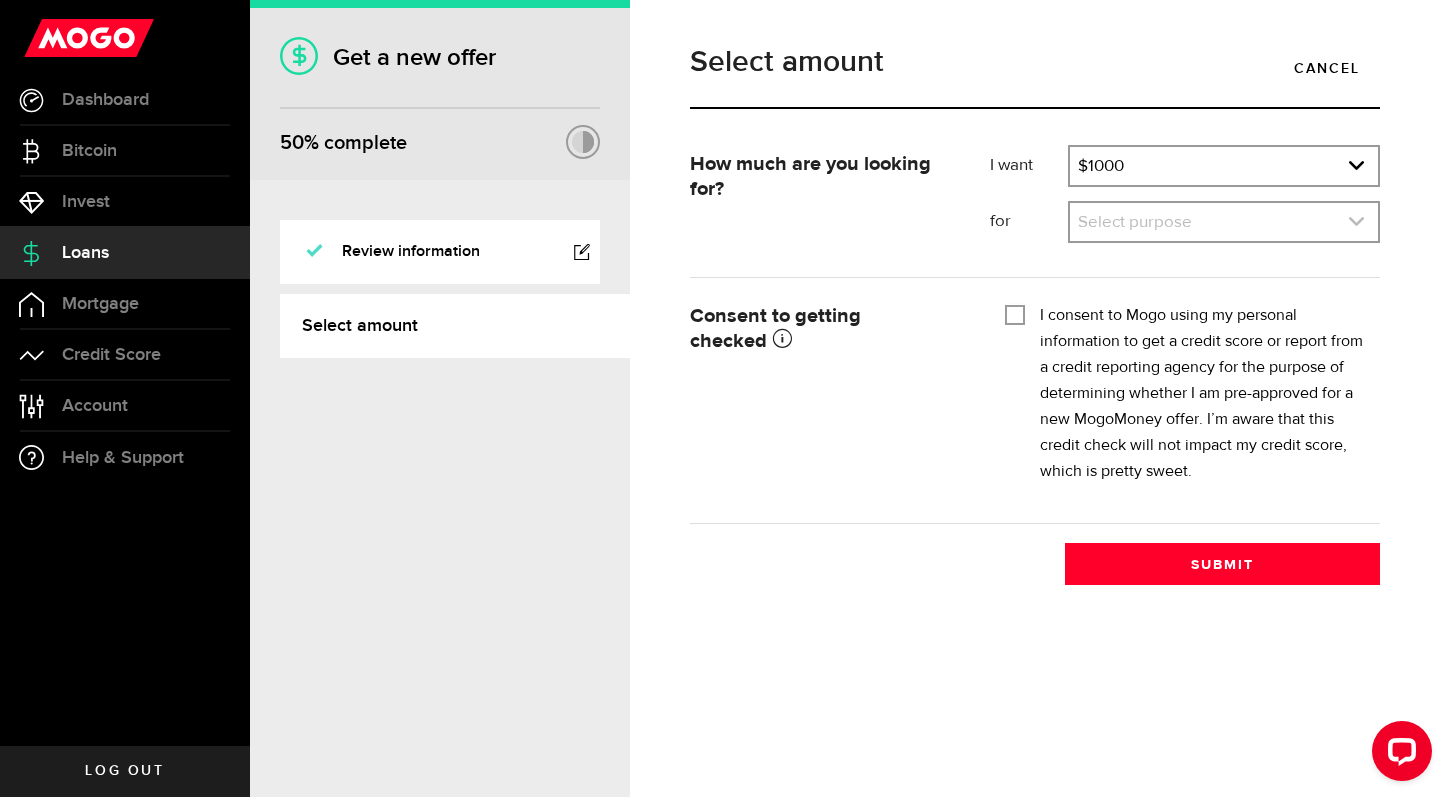 click at bounding box center (1224, 222) 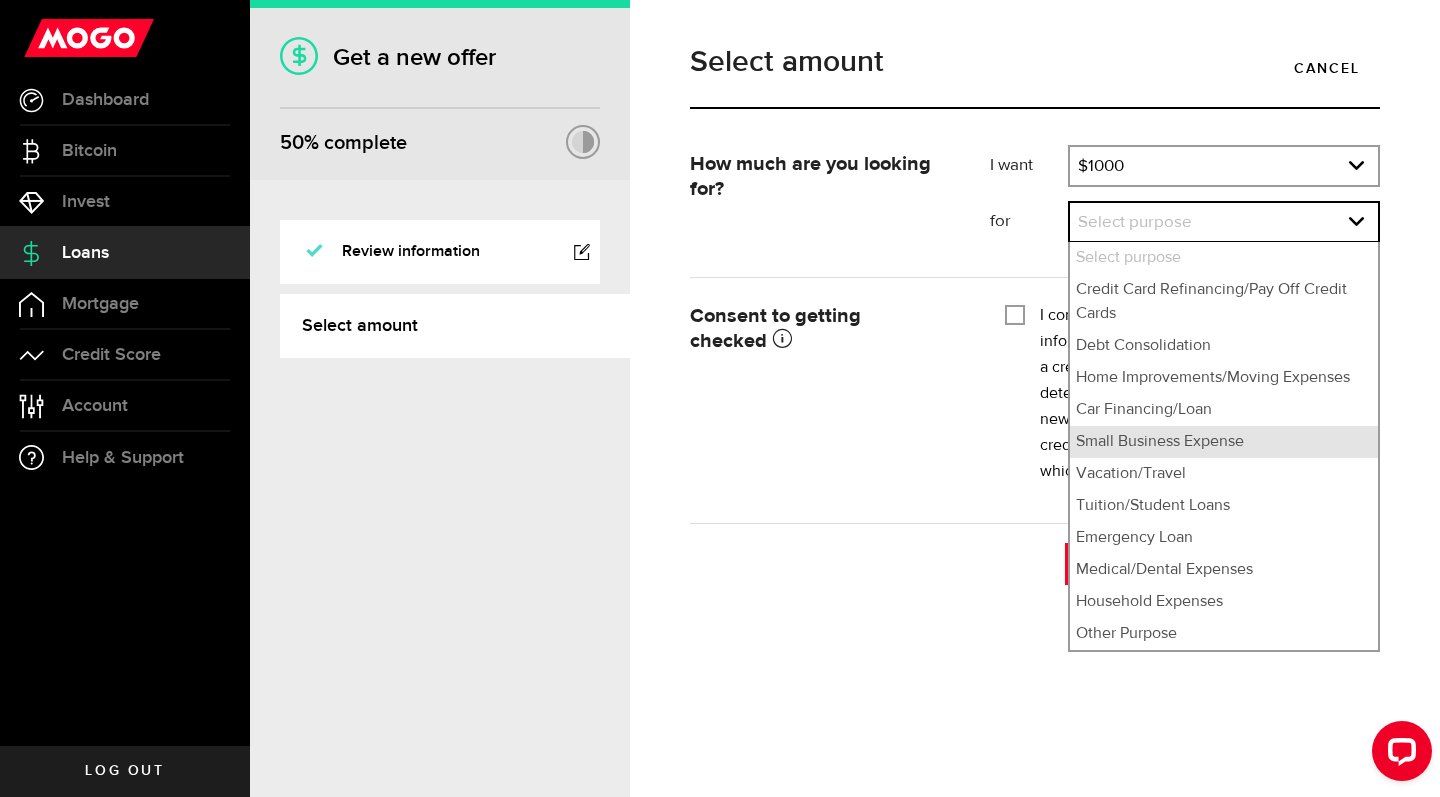 click on "Small Business Expense" at bounding box center [1224, 442] 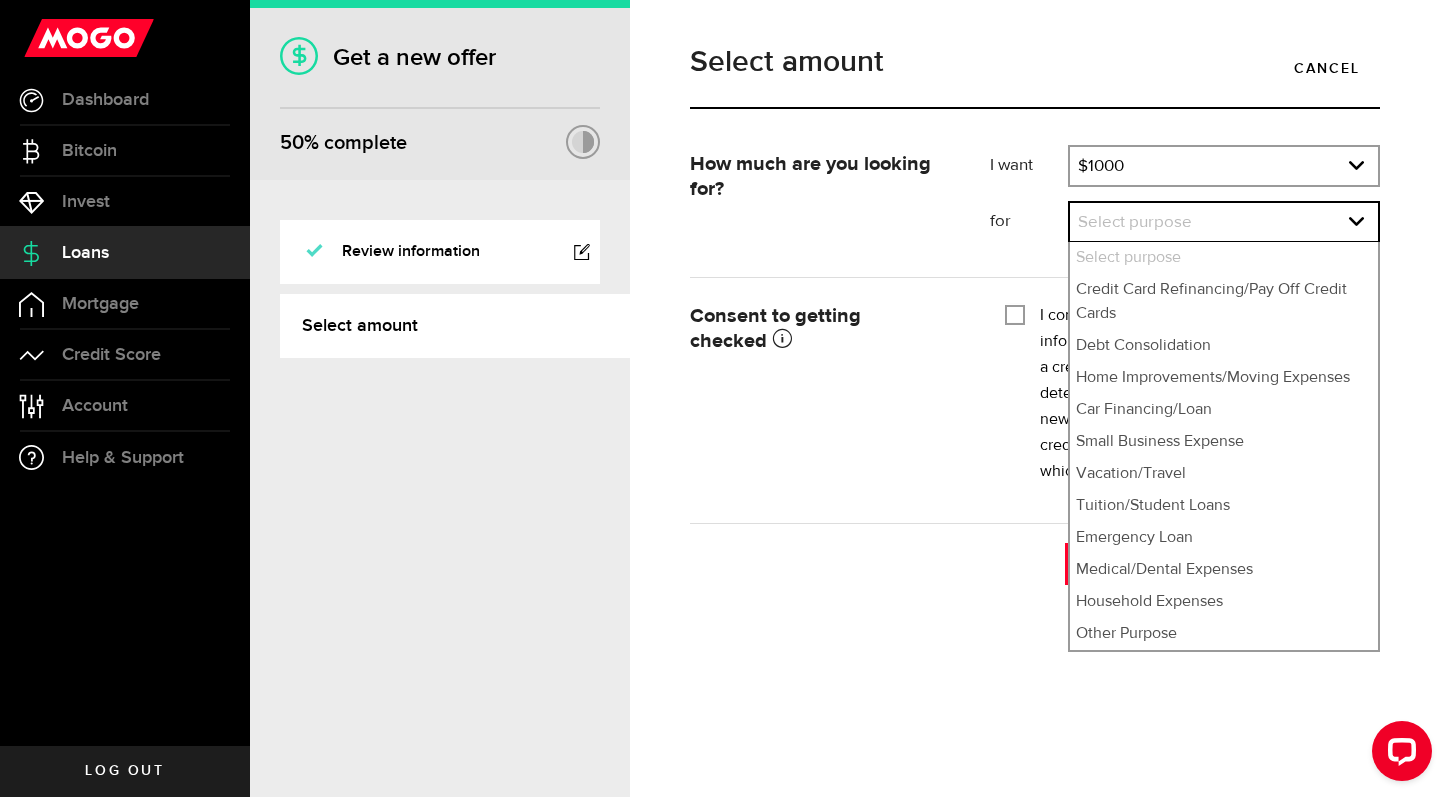 select on "Small Business Expense" 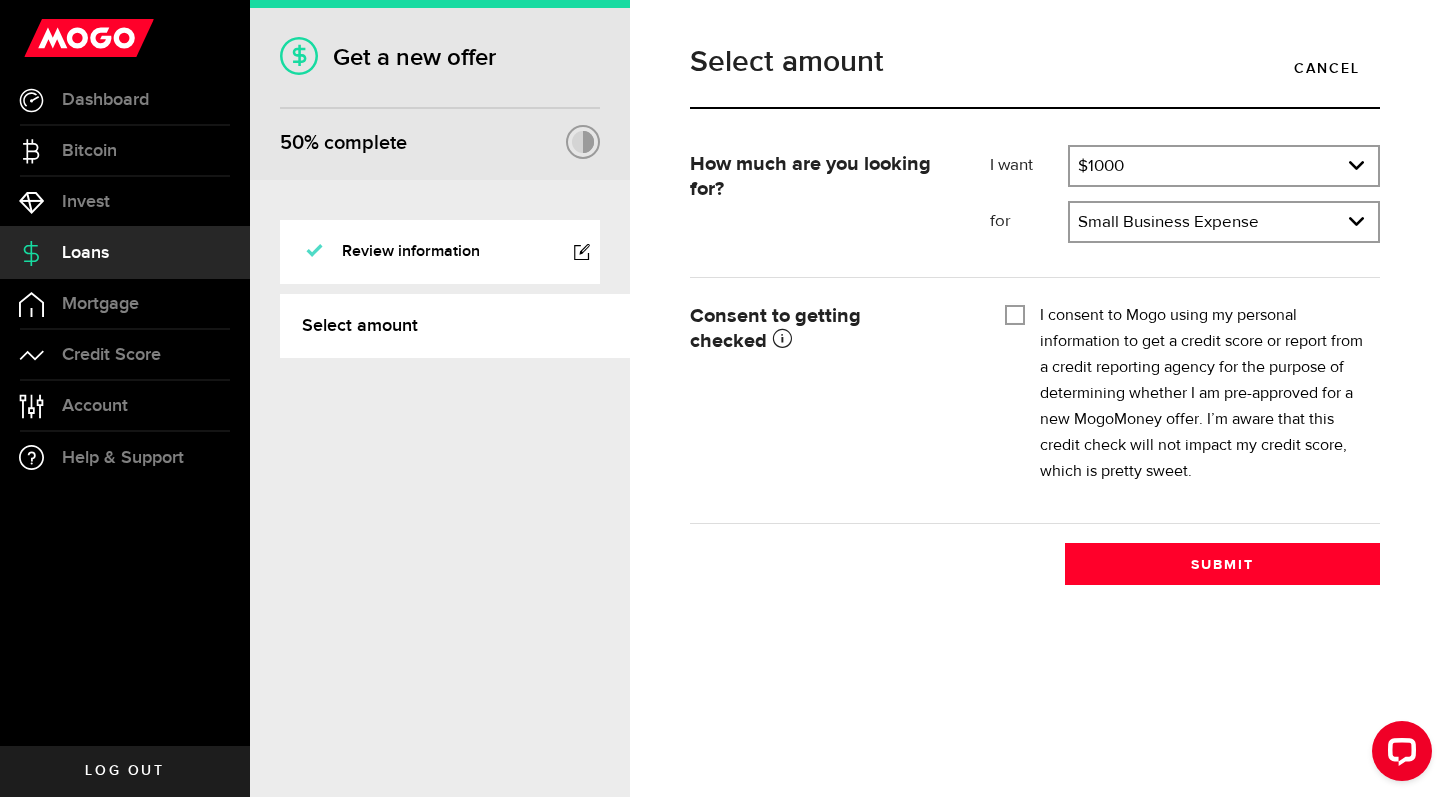 click on "I consent to Mogo using my personal information to get a credit score or report from a credit reporting agency for the purpose of determining whether I am pre-approved for a new MogoMoney offer. I’m aware that this credit check will not impact my credit score, which is pretty sweet." at bounding box center (1015, 313) 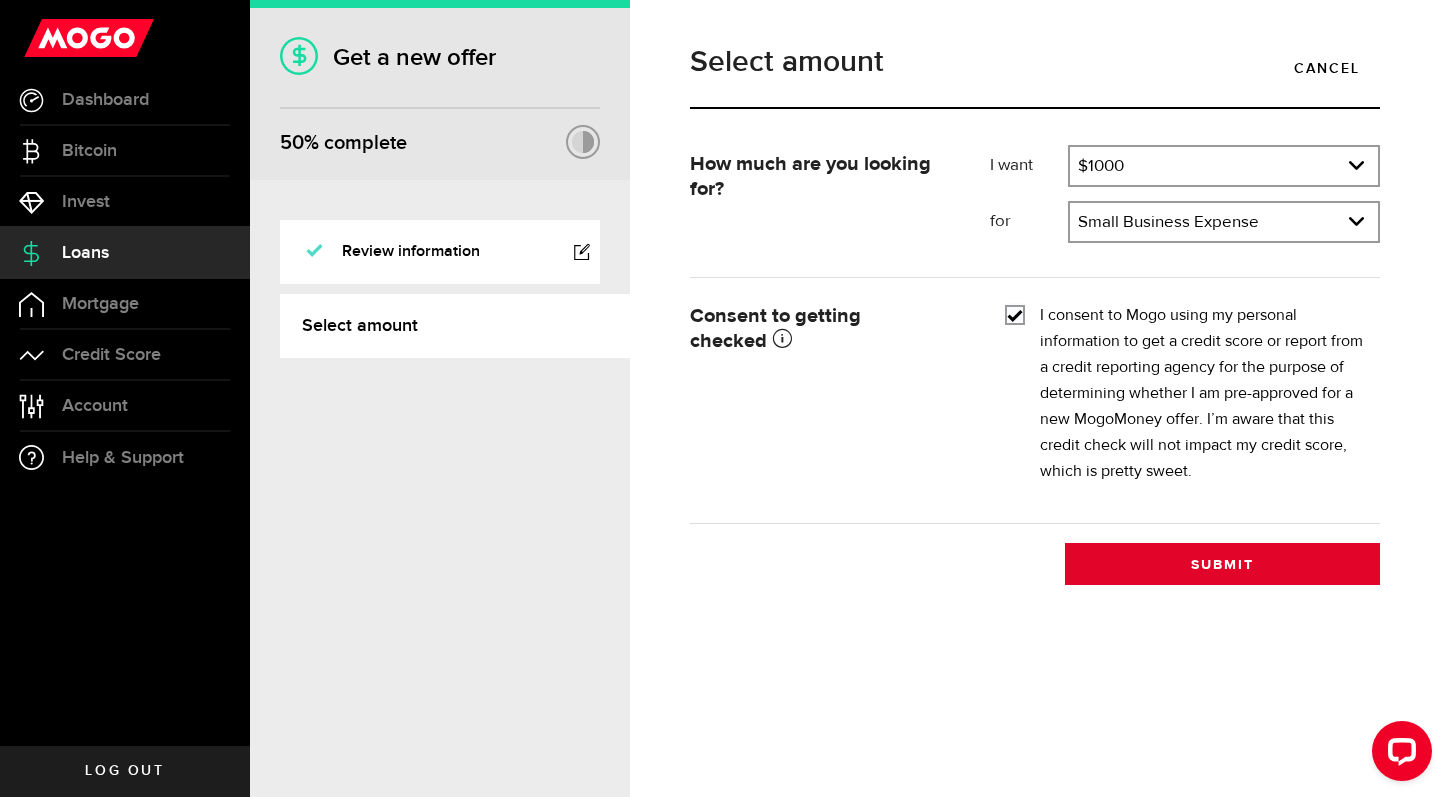 click on "Submit" at bounding box center [1222, 564] 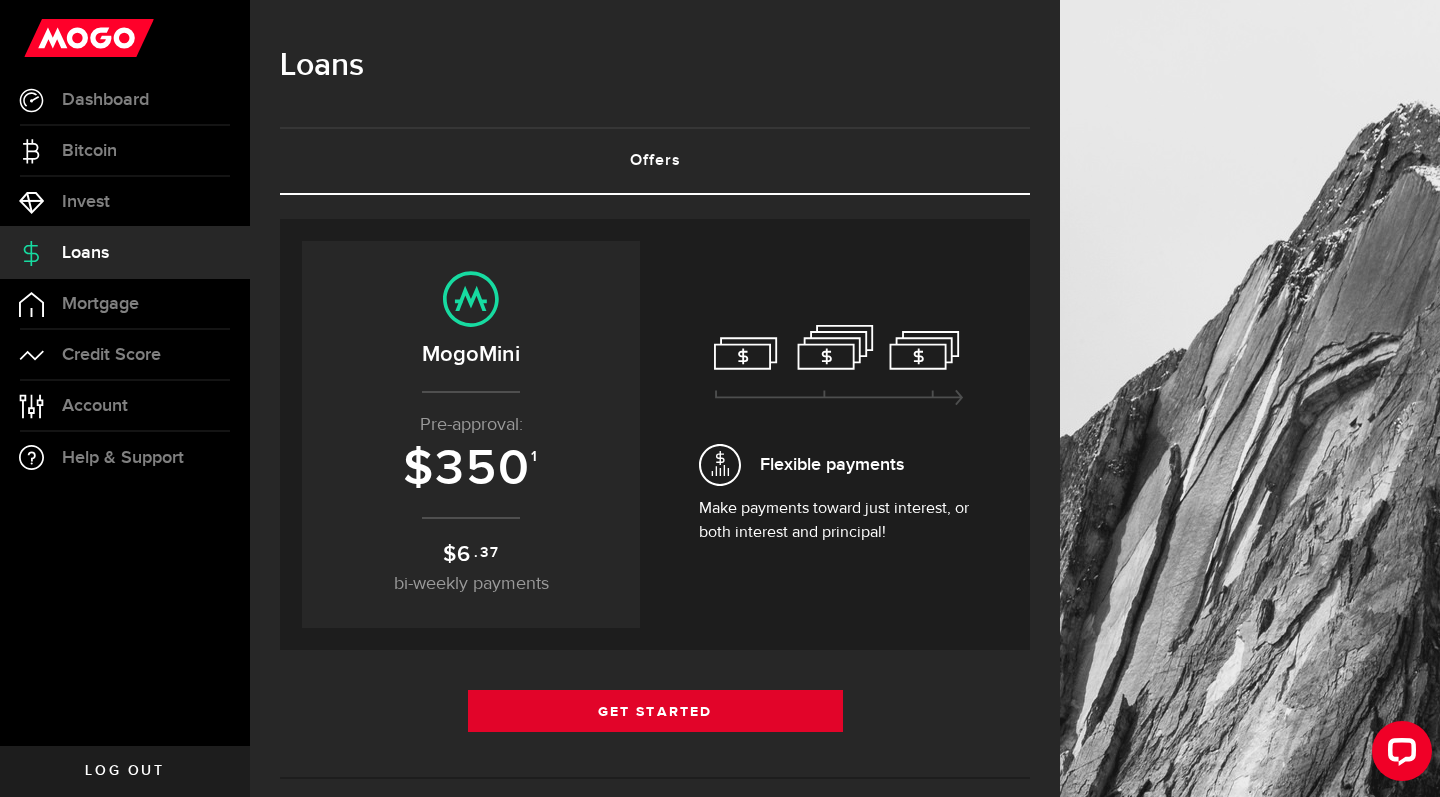 click on "Get Started" at bounding box center (655, 711) 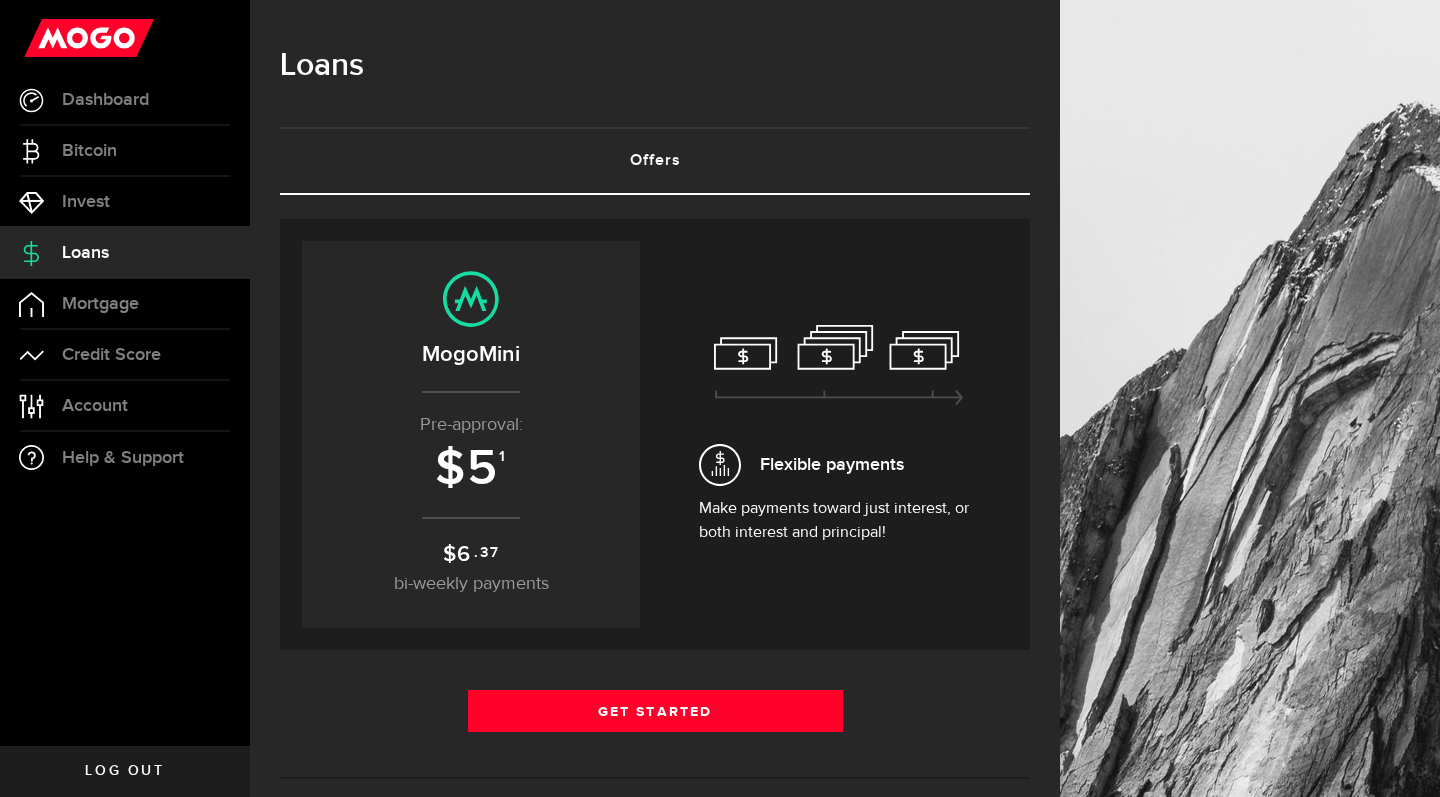 scroll, scrollTop: 0, scrollLeft: 0, axis: both 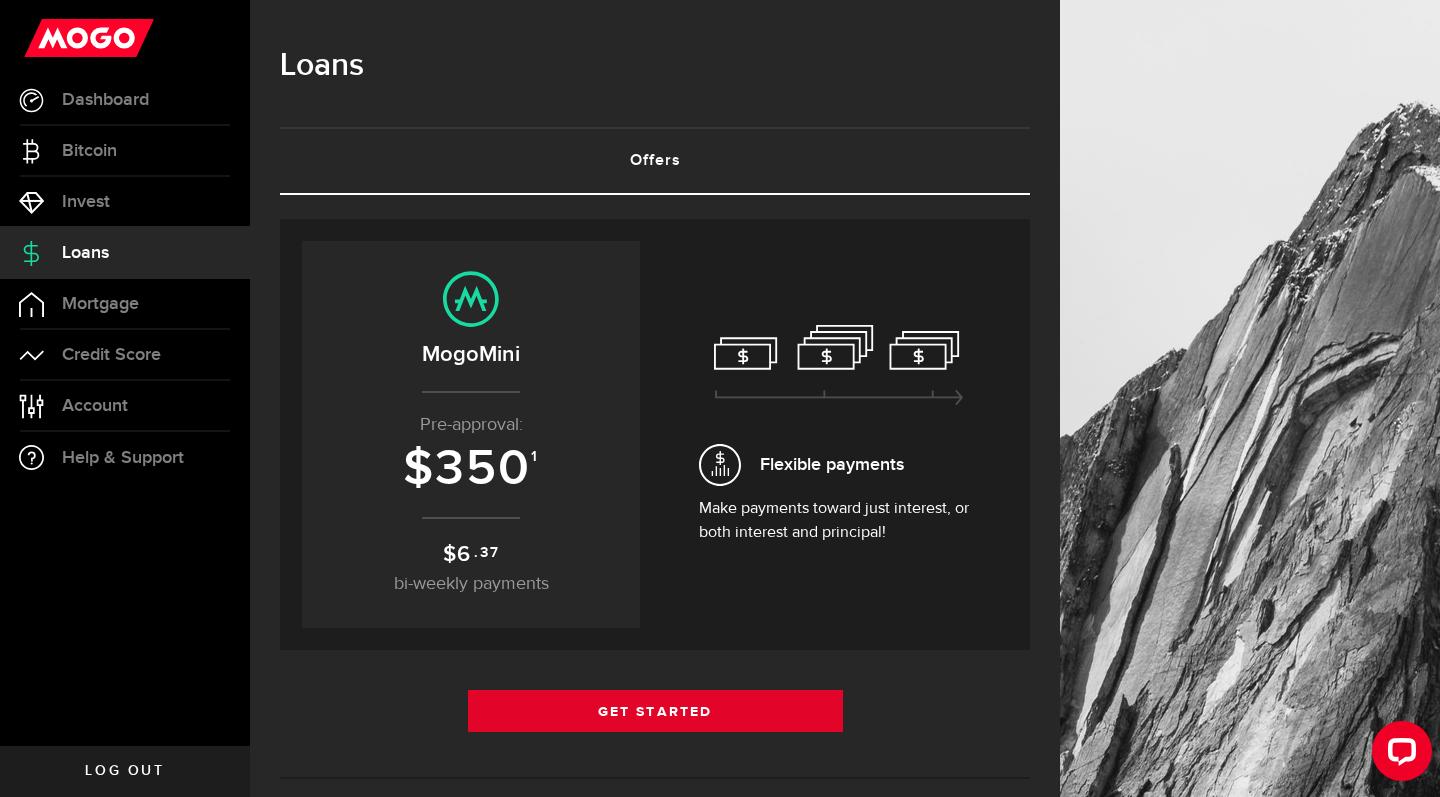 click on "Get Started" at bounding box center (655, 711) 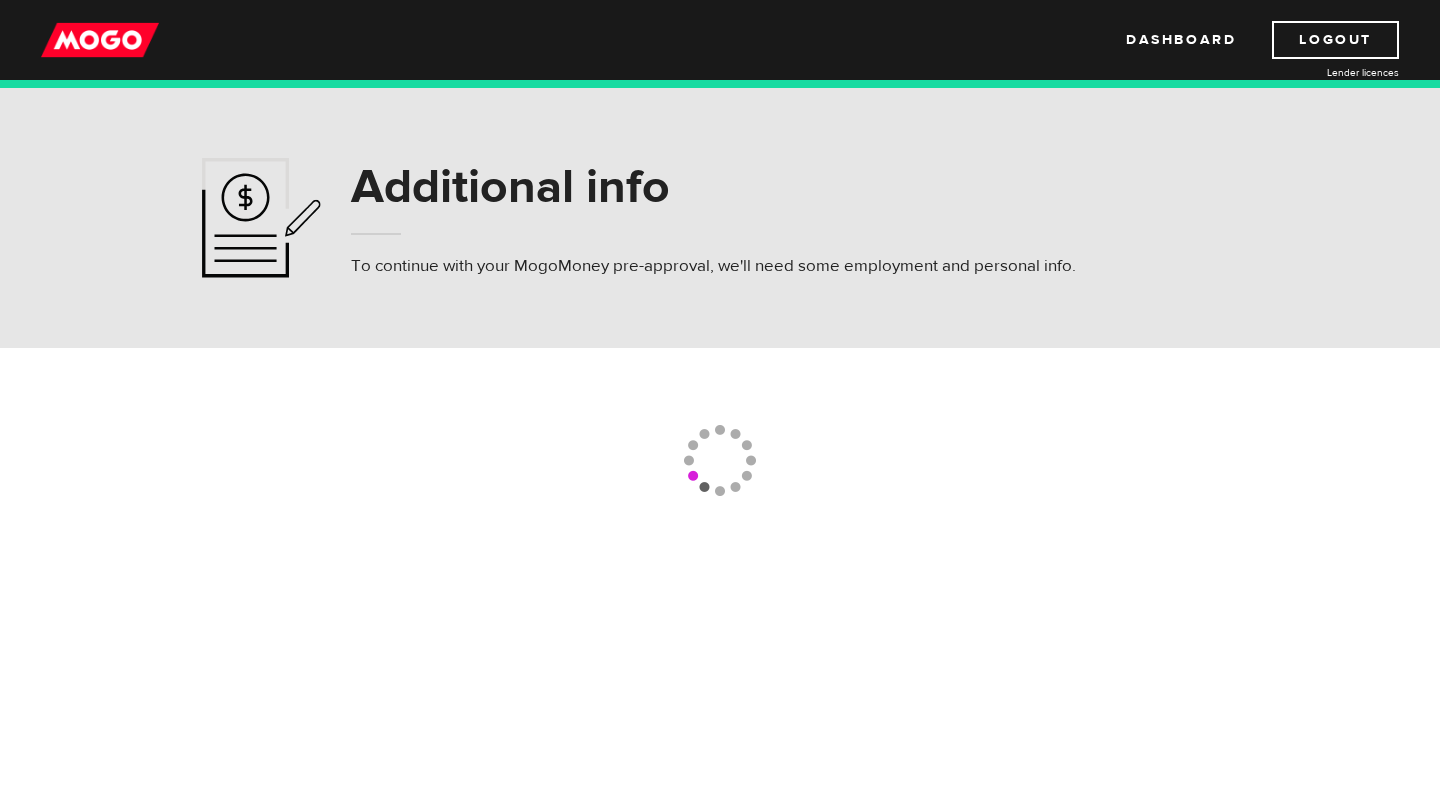 scroll, scrollTop: 0, scrollLeft: 0, axis: both 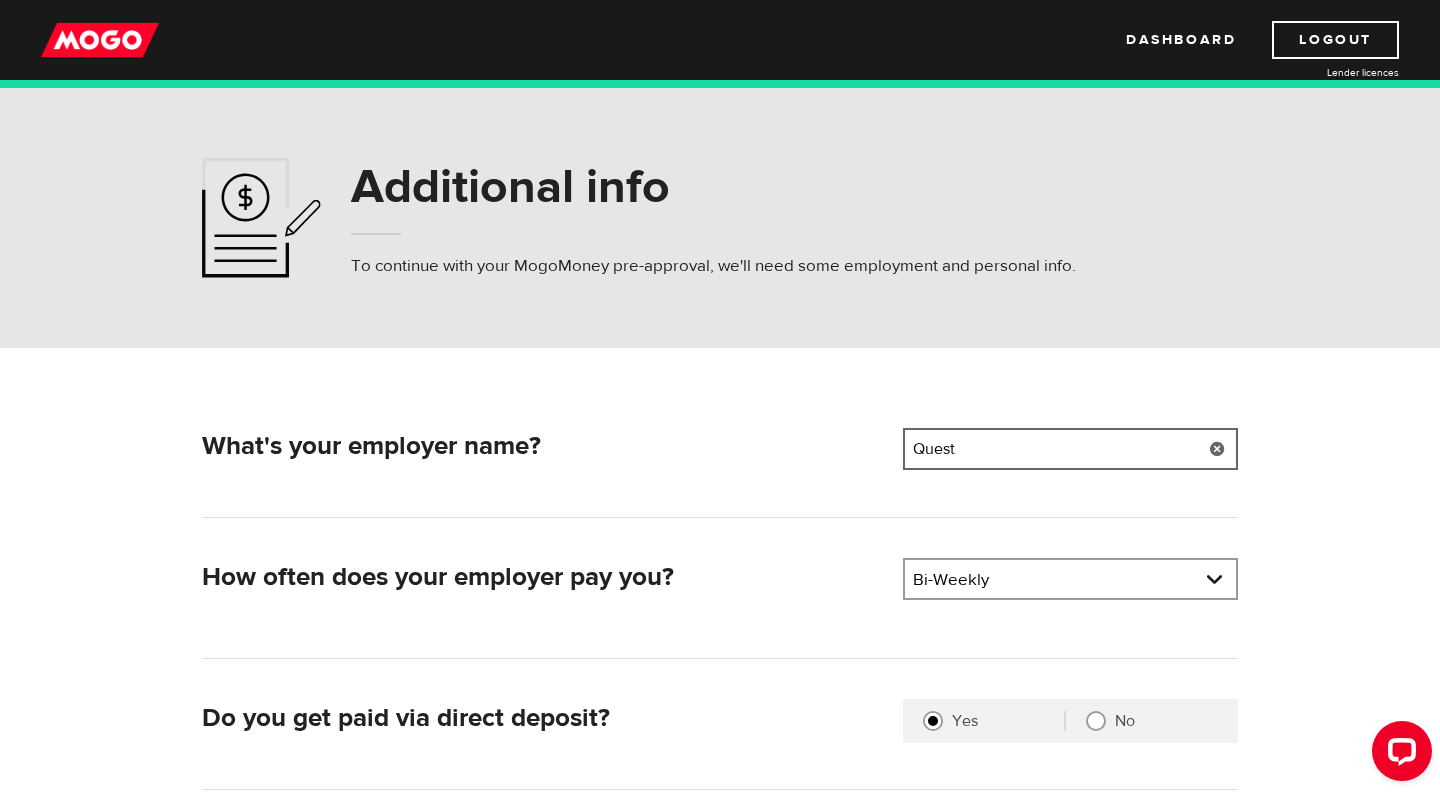 click on "Quest" at bounding box center [1070, 449] 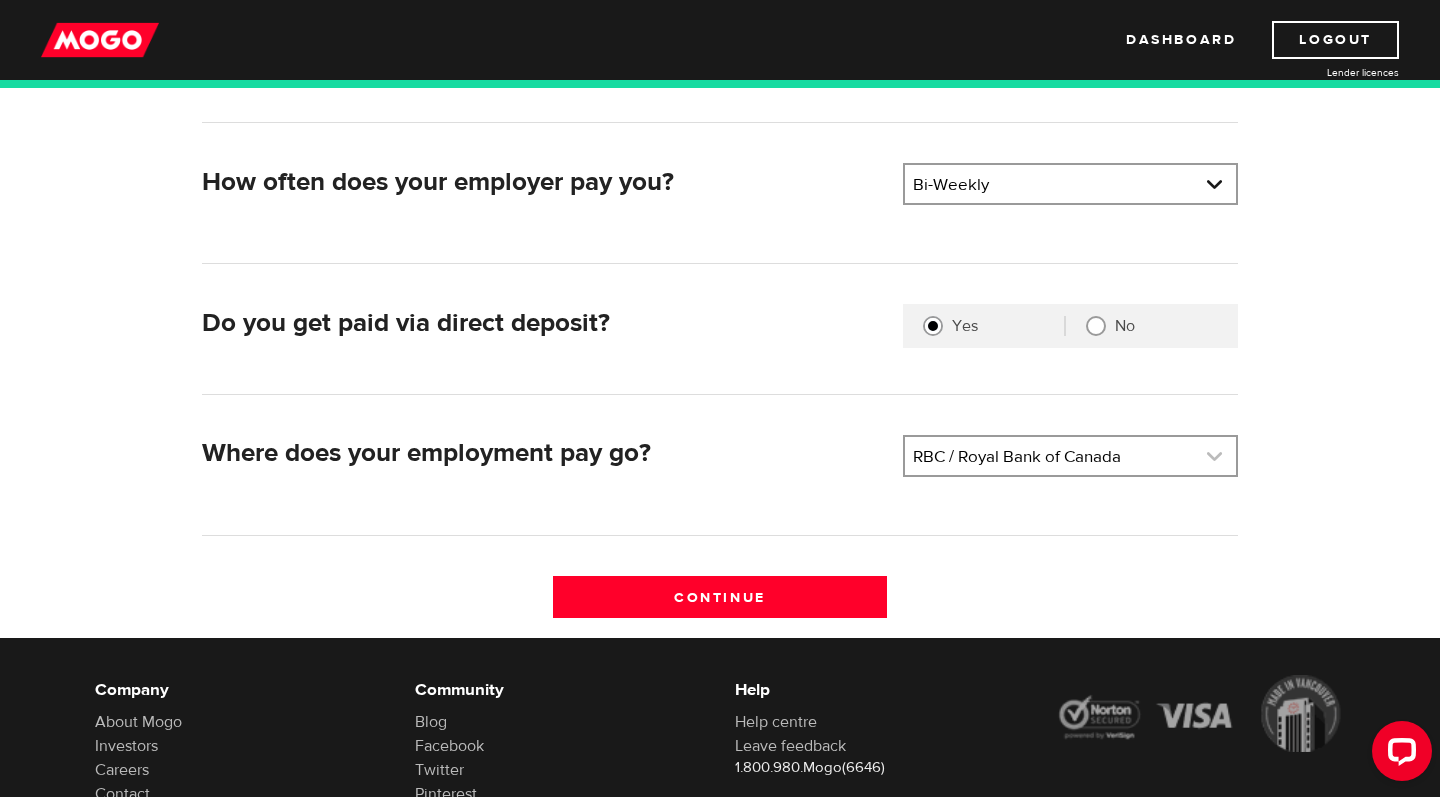 scroll, scrollTop: 408, scrollLeft: 0, axis: vertical 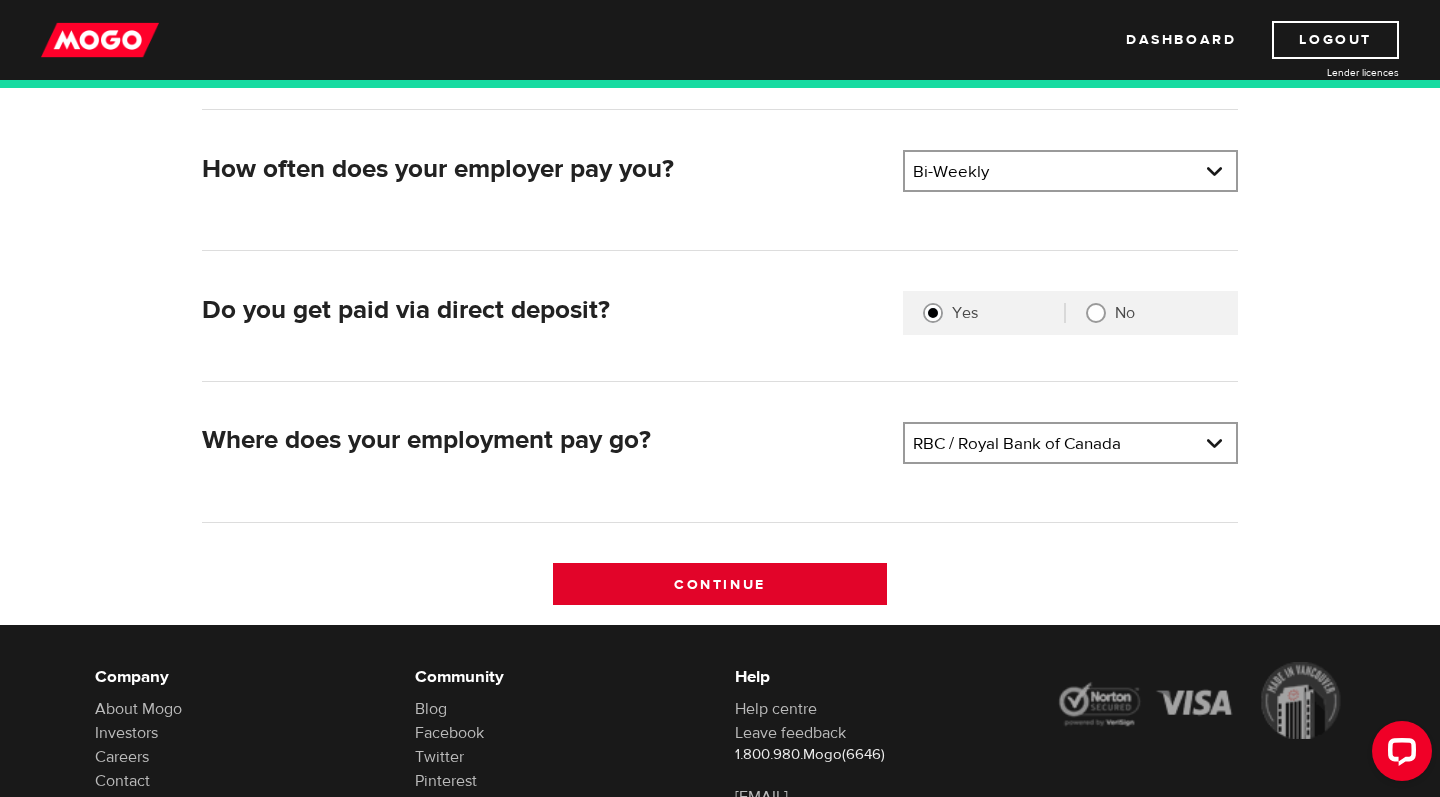 click on "Continue" at bounding box center [720, 584] 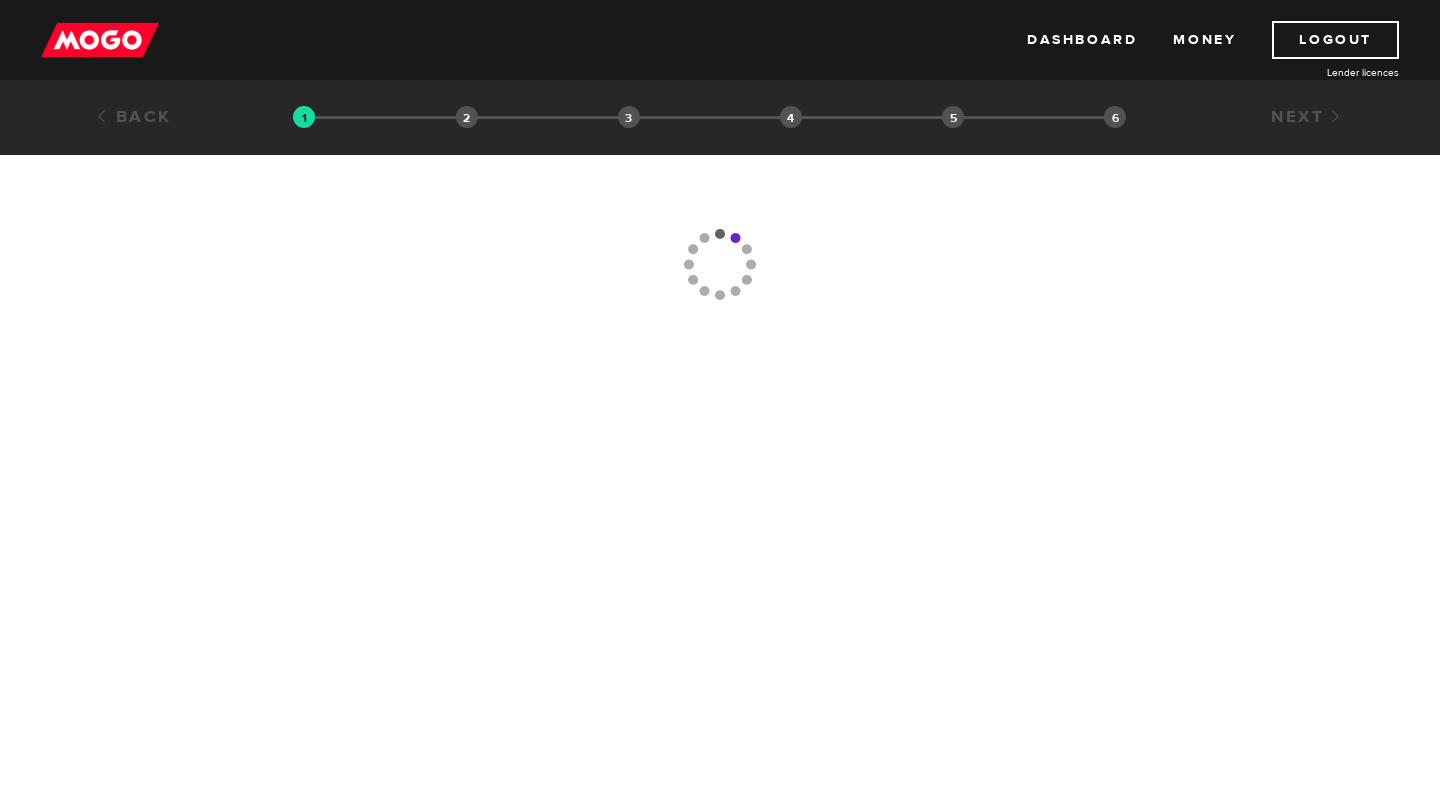 scroll, scrollTop: 0, scrollLeft: 0, axis: both 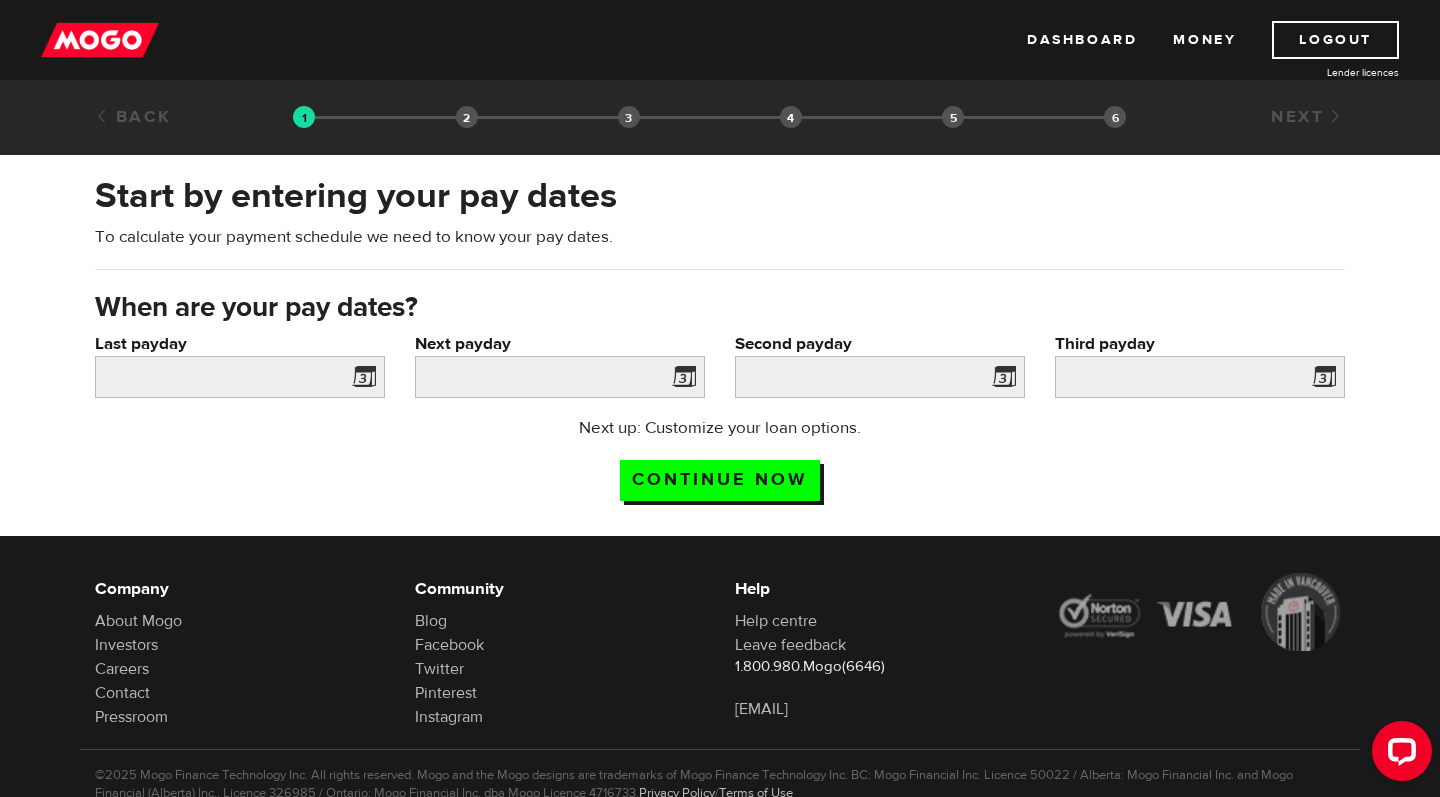 click at bounding box center [360, 380] 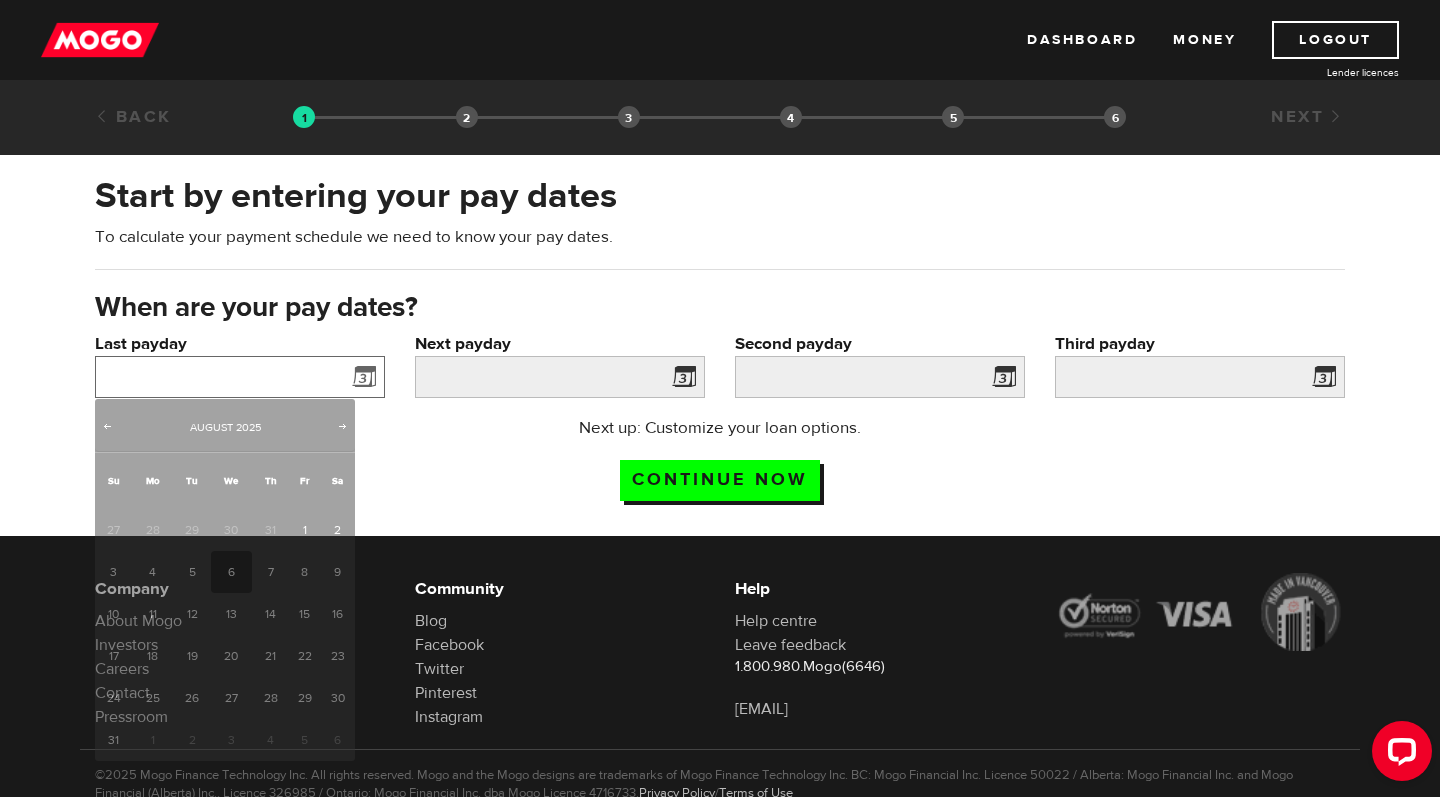 click on "Last payday" at bounding box center (240, 377) 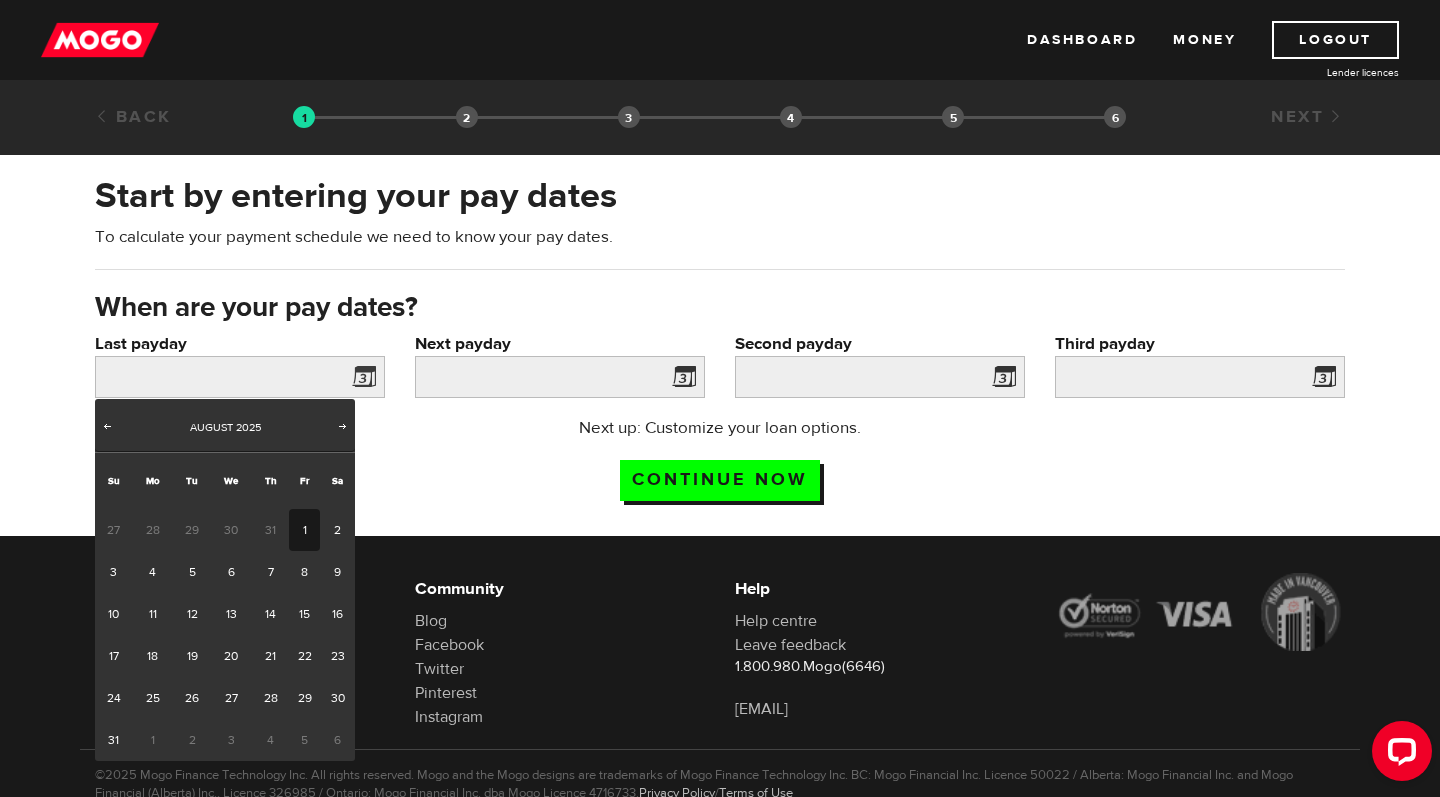 click on "1" at bounding box center [304, 530] 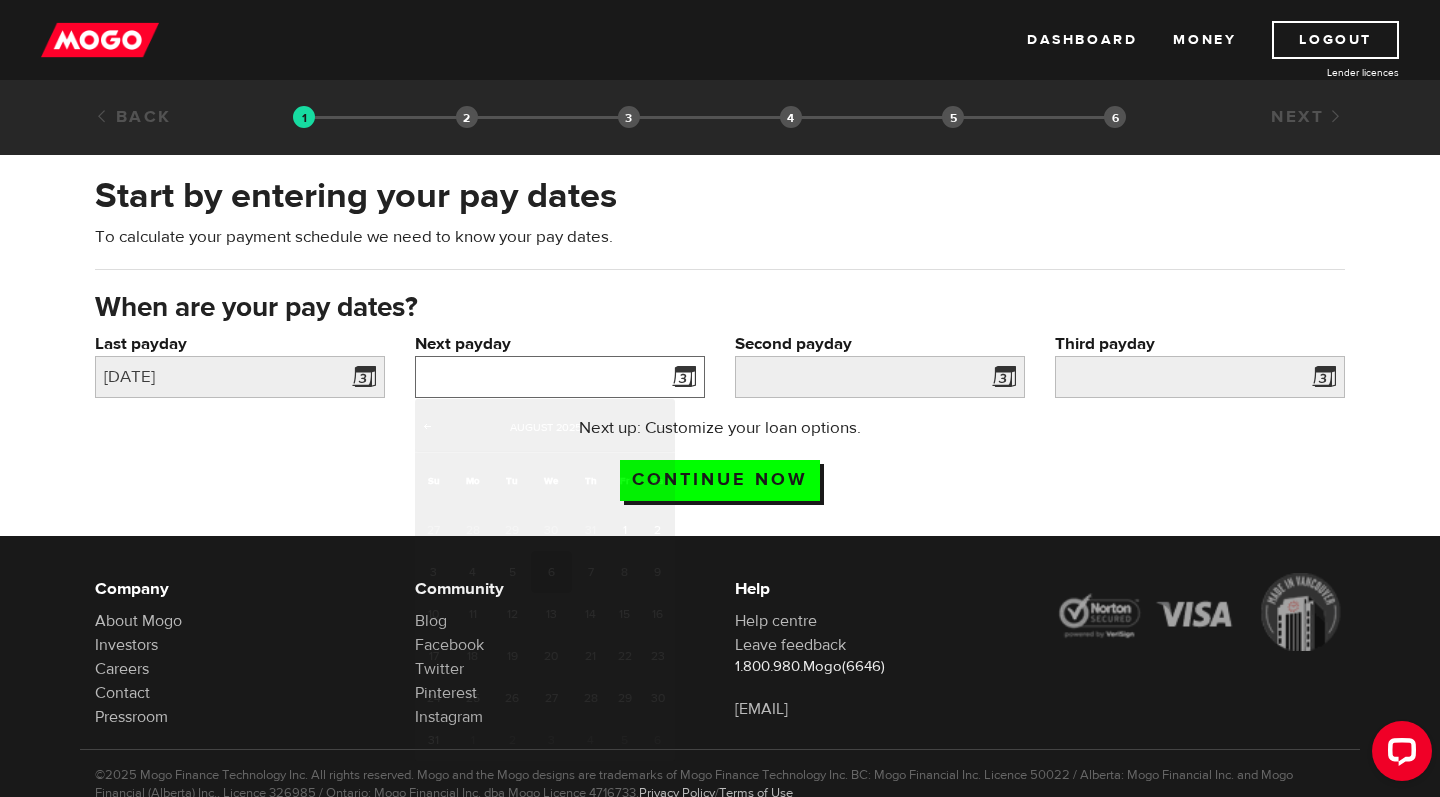 click on "Next payday" at bounding box center [560, 377] 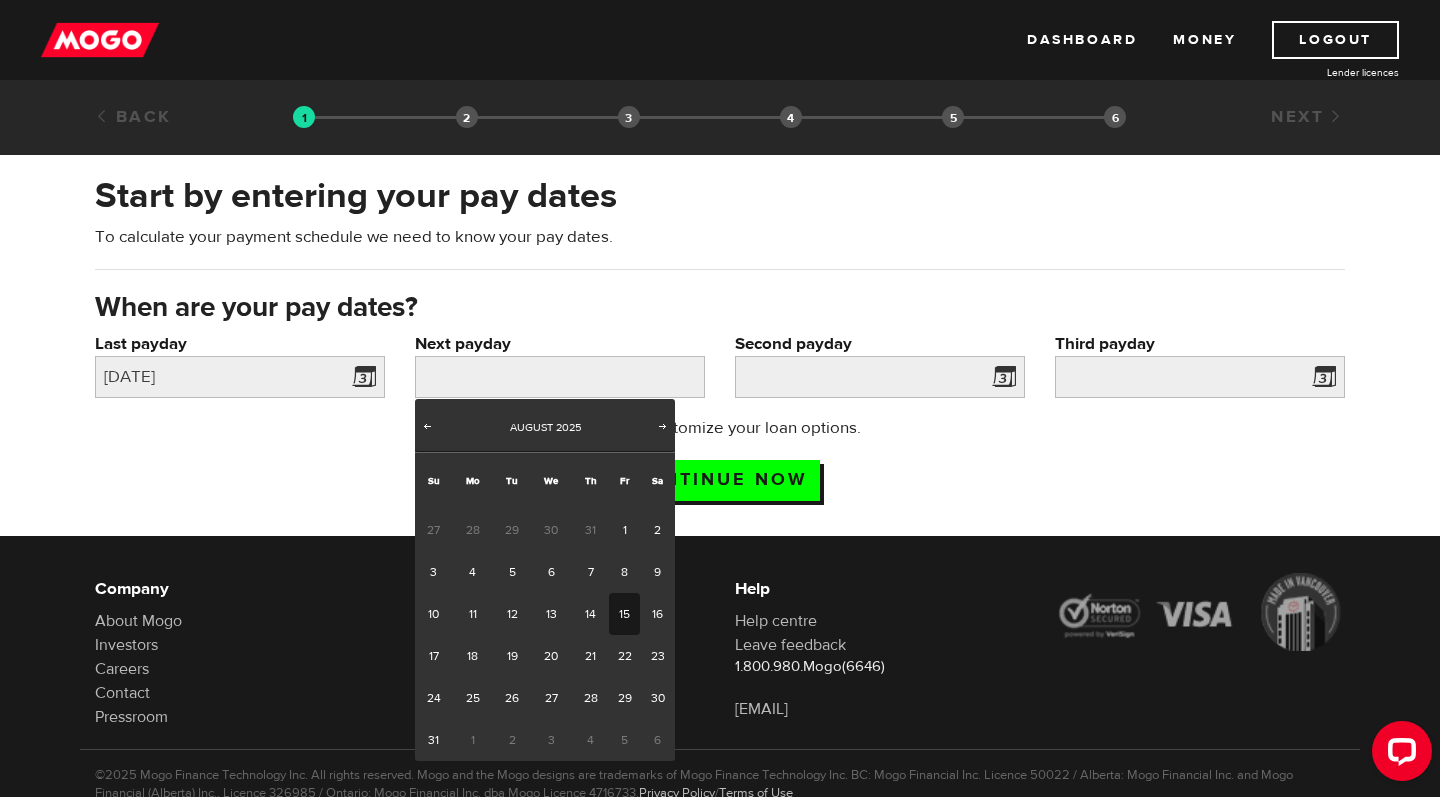 click on "15" at bounding box center [624, 614] 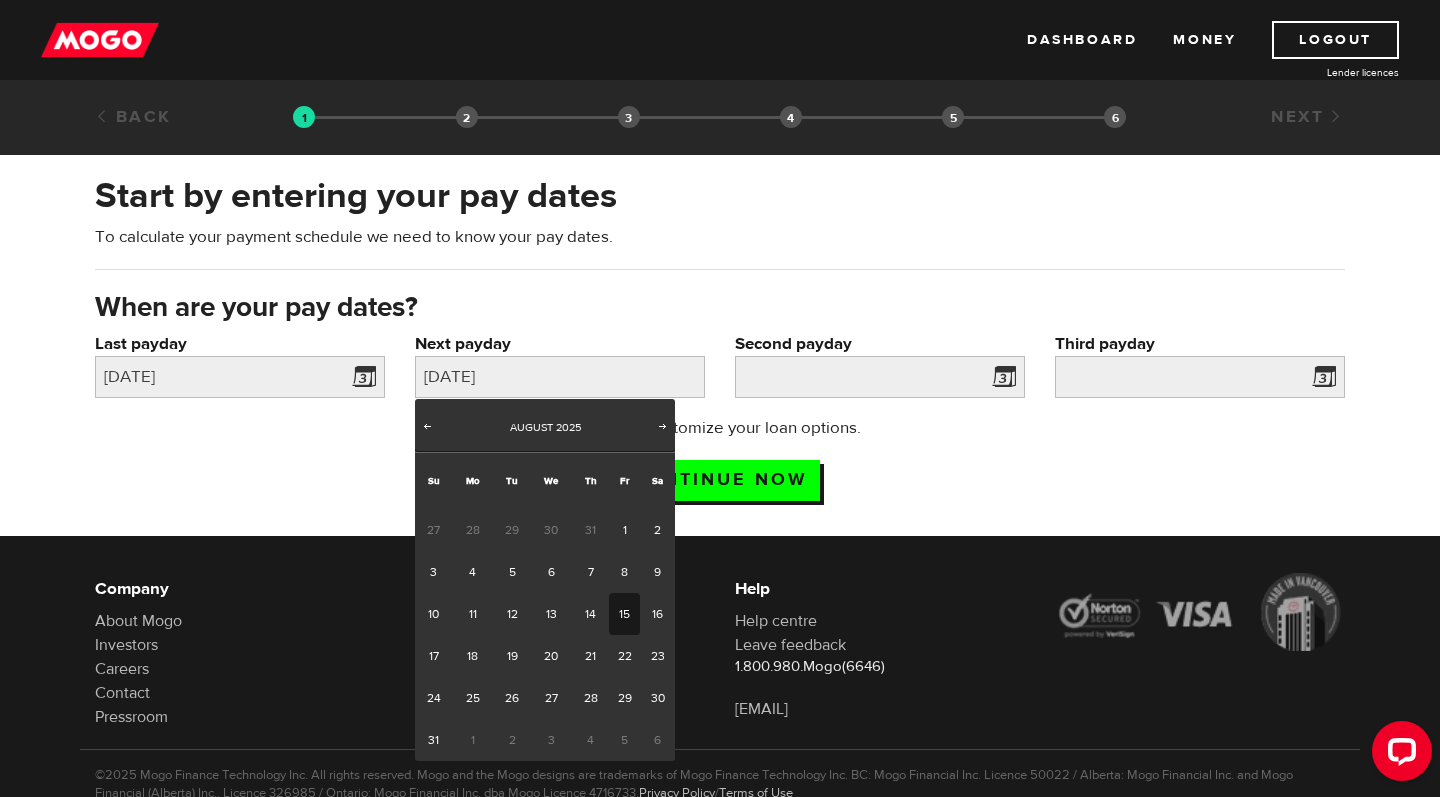 type on "2025/8/29" 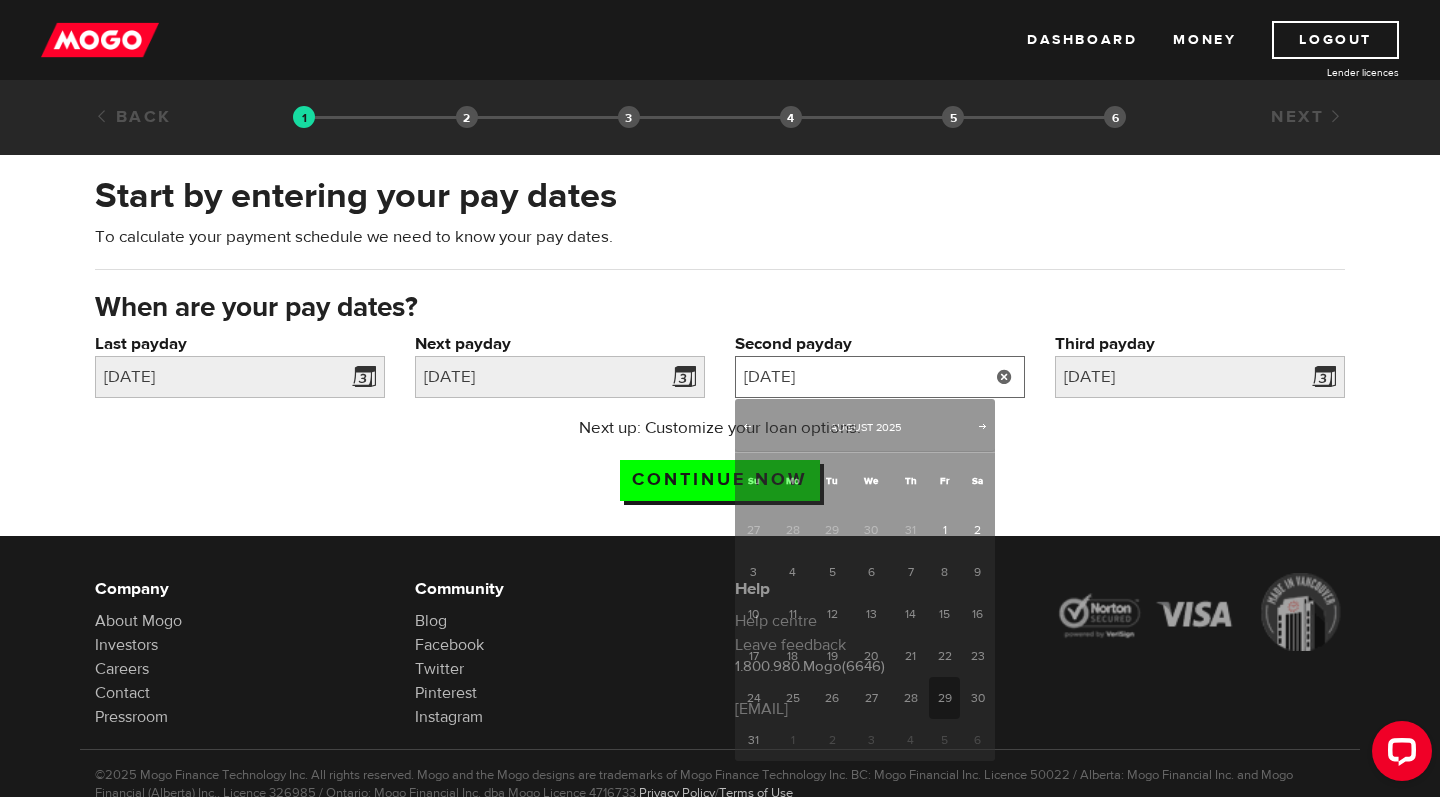 click on "2025/8/29" at bounding box center [880, 377] 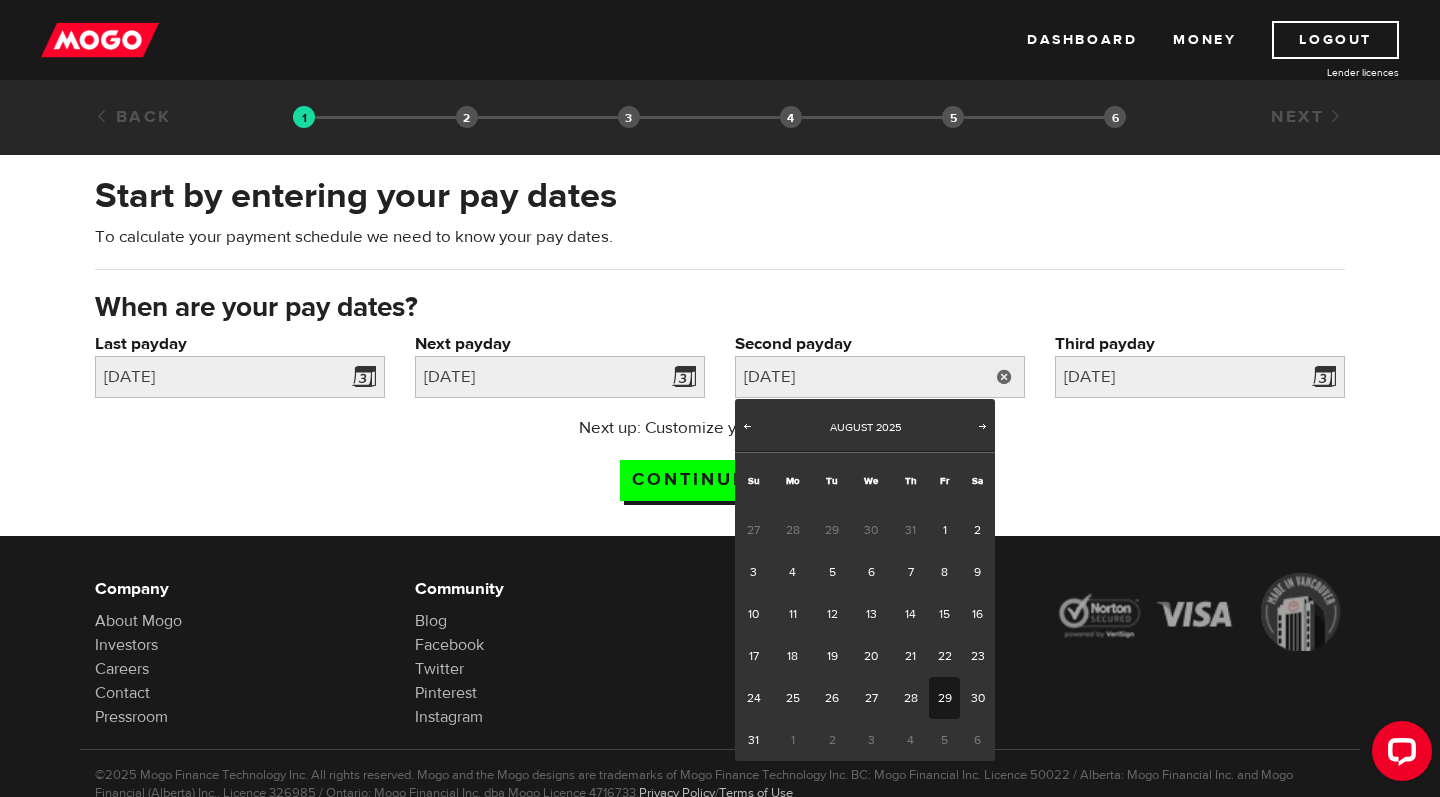 click on "29" at bounding box center [944, 698] 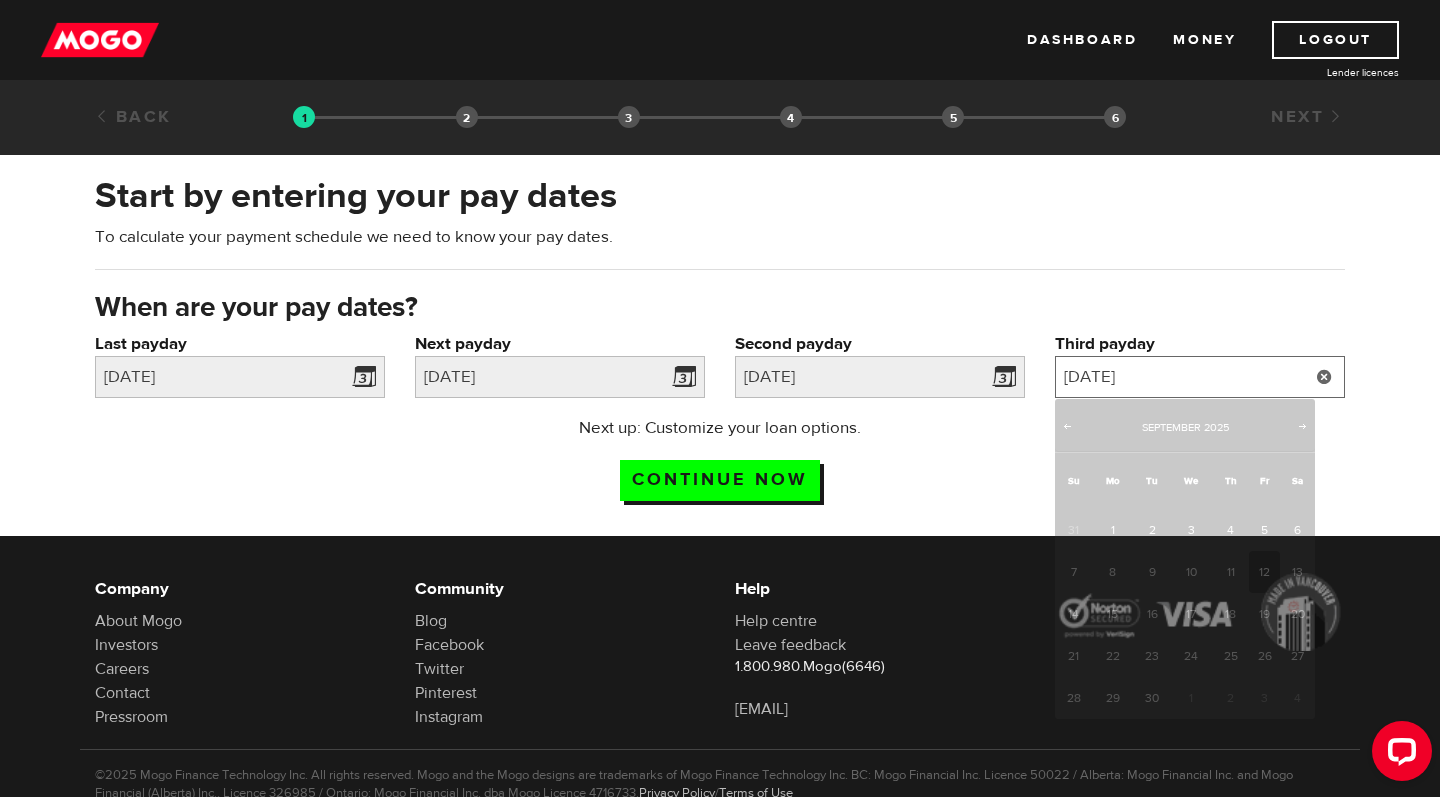 click on "2025/9/12" at bounding box center (1200, 377) 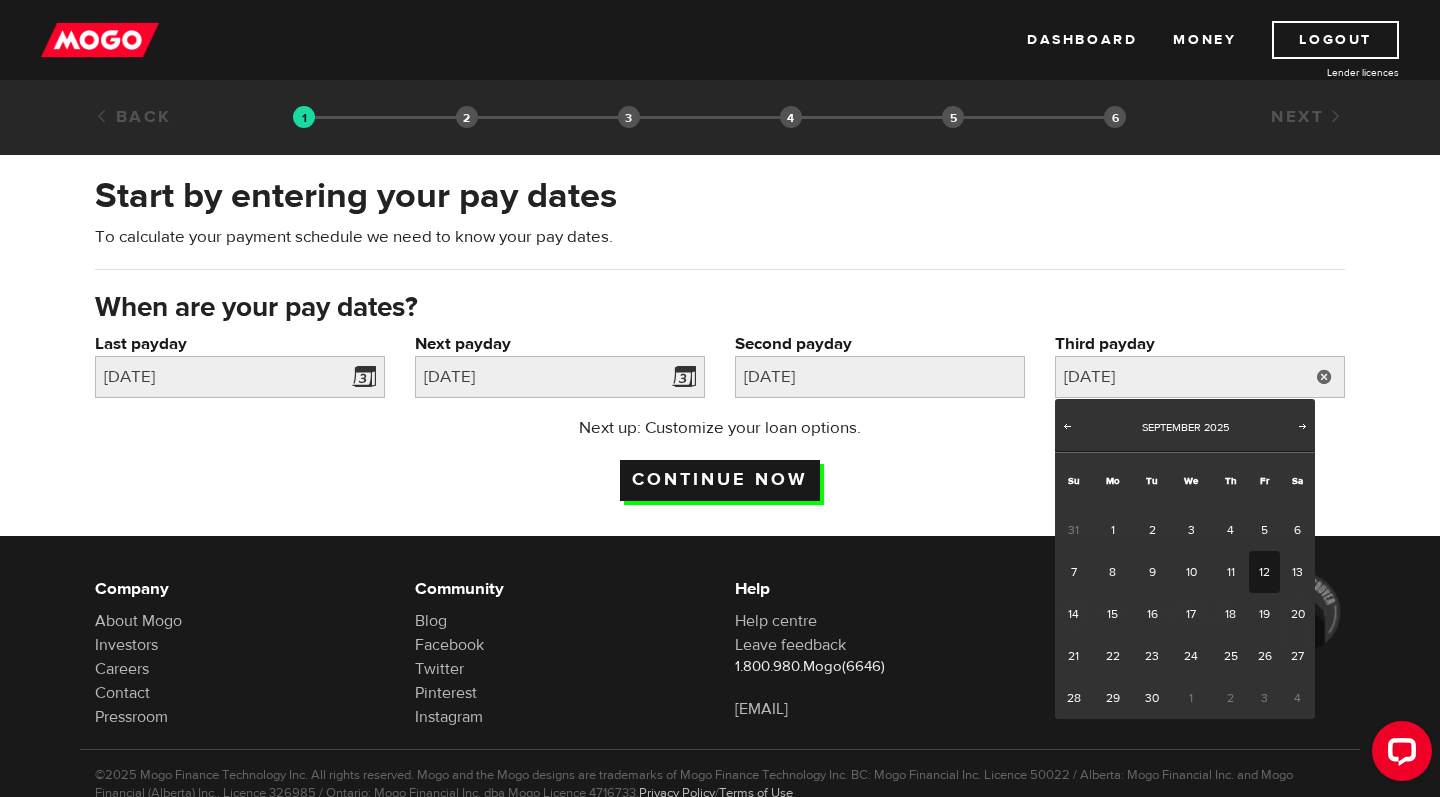 click on "Continue now" at bounding box center (720, 480) 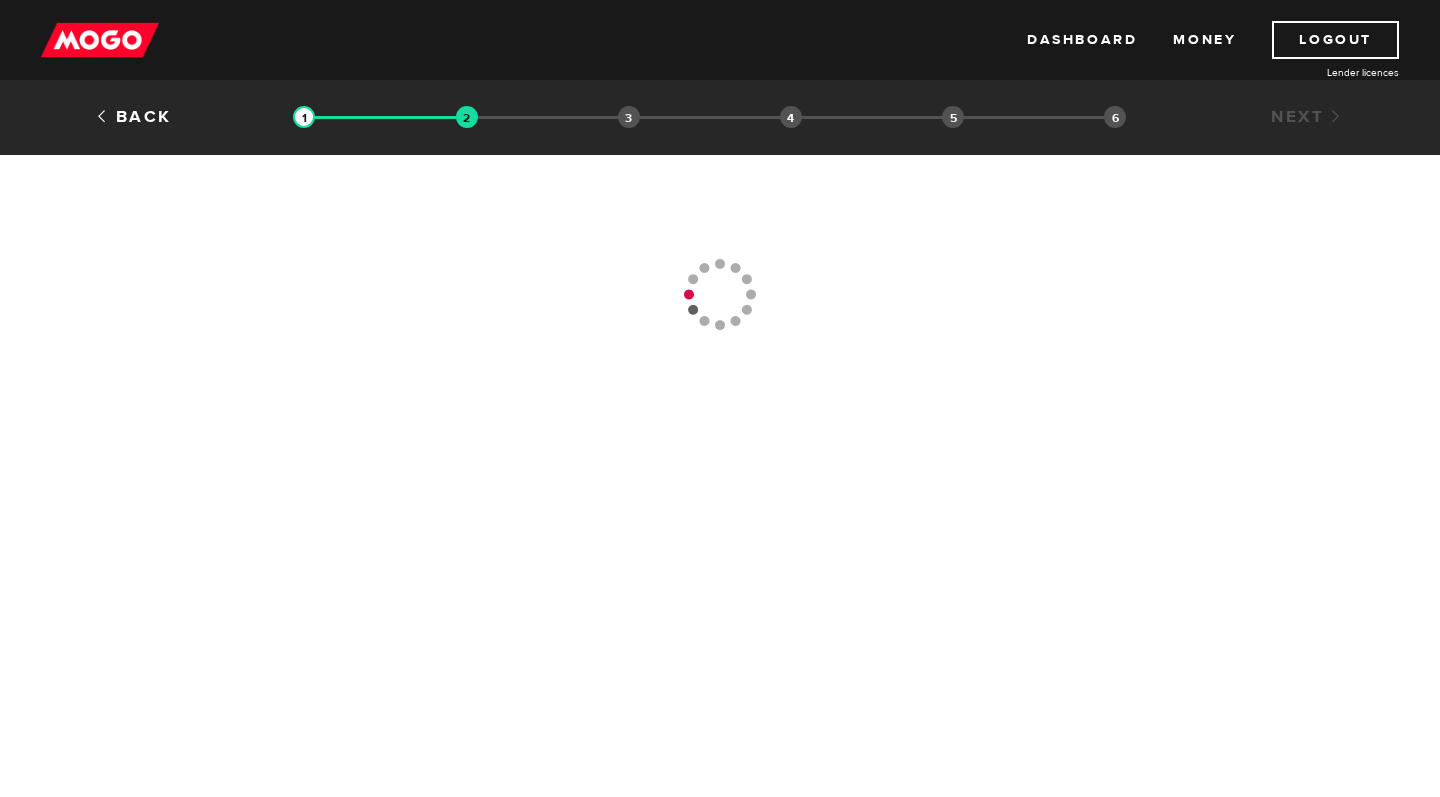 scroll, scrollTop: 0, scrollLeft: 0, axis: both 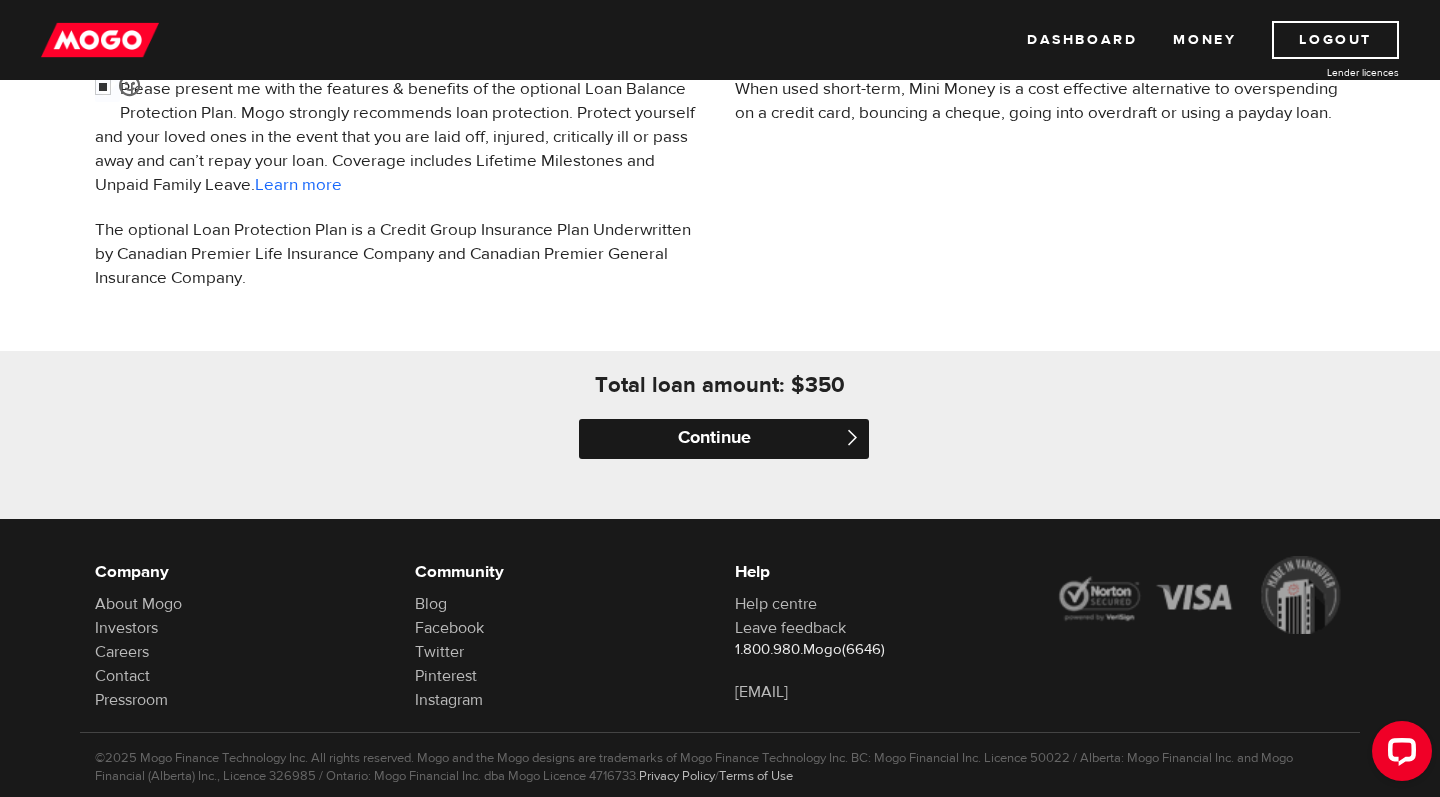 click on "Continue" at bounding box center [724, 439] 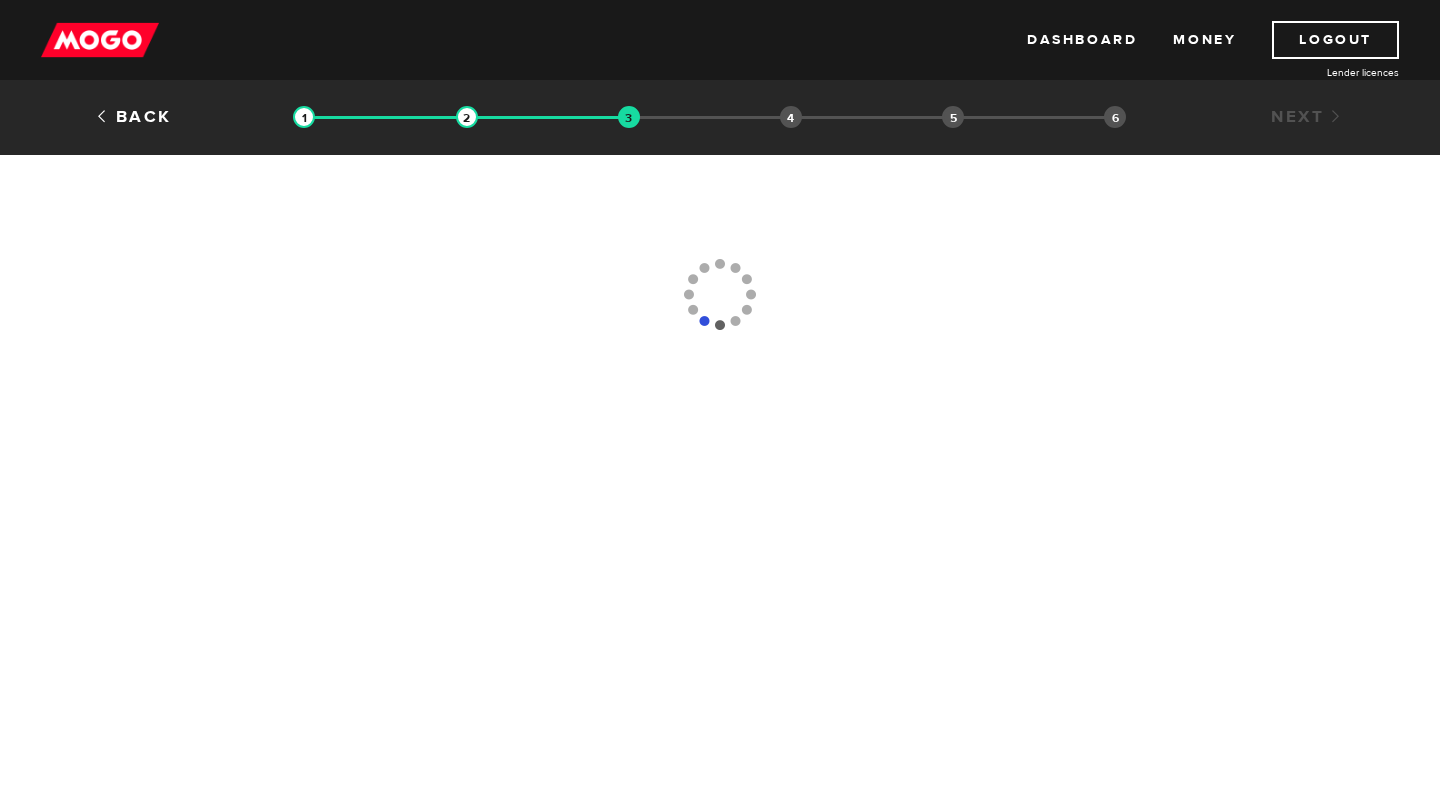 scroll, scrollTop: 0, scrollLeft: 0, axis: both 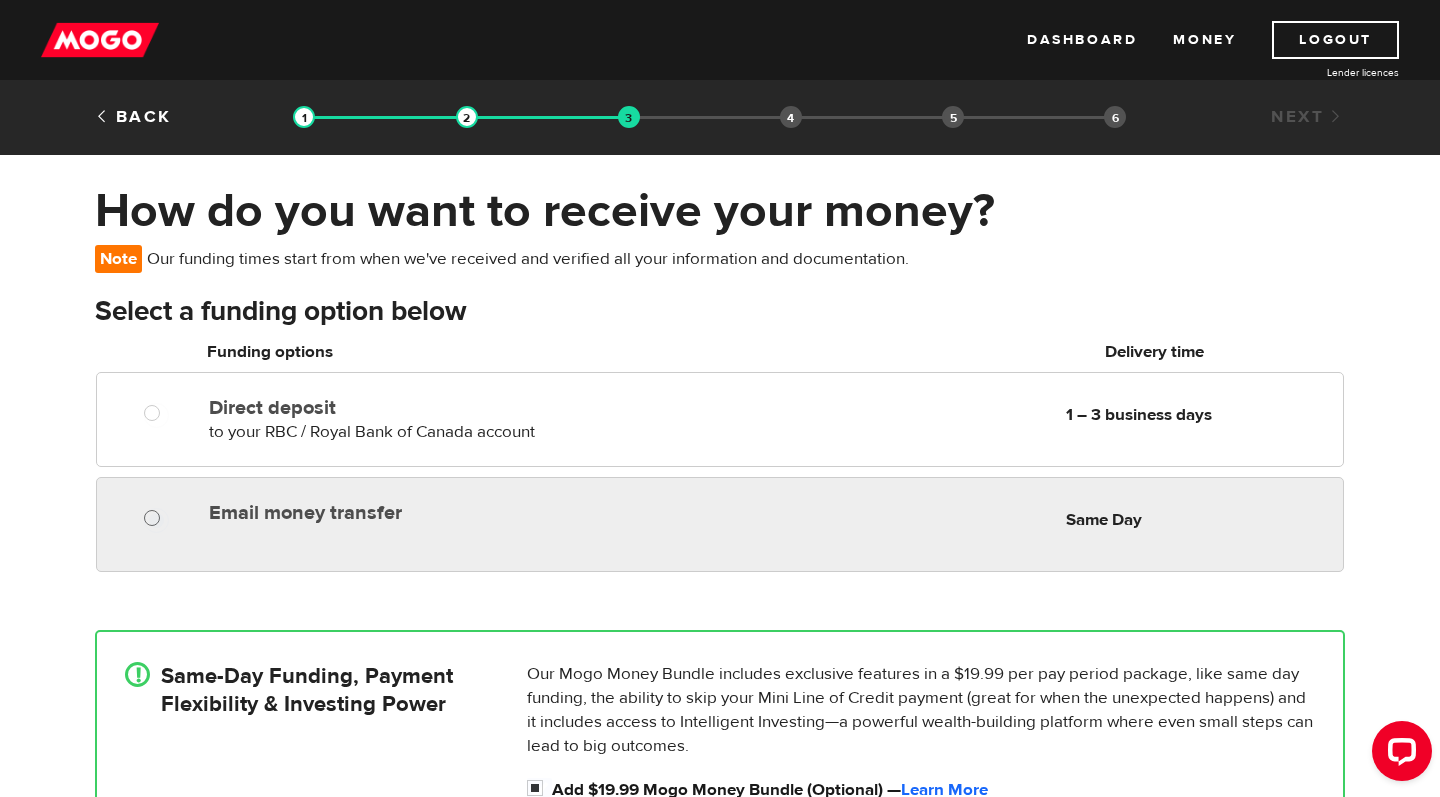 radio on "true" 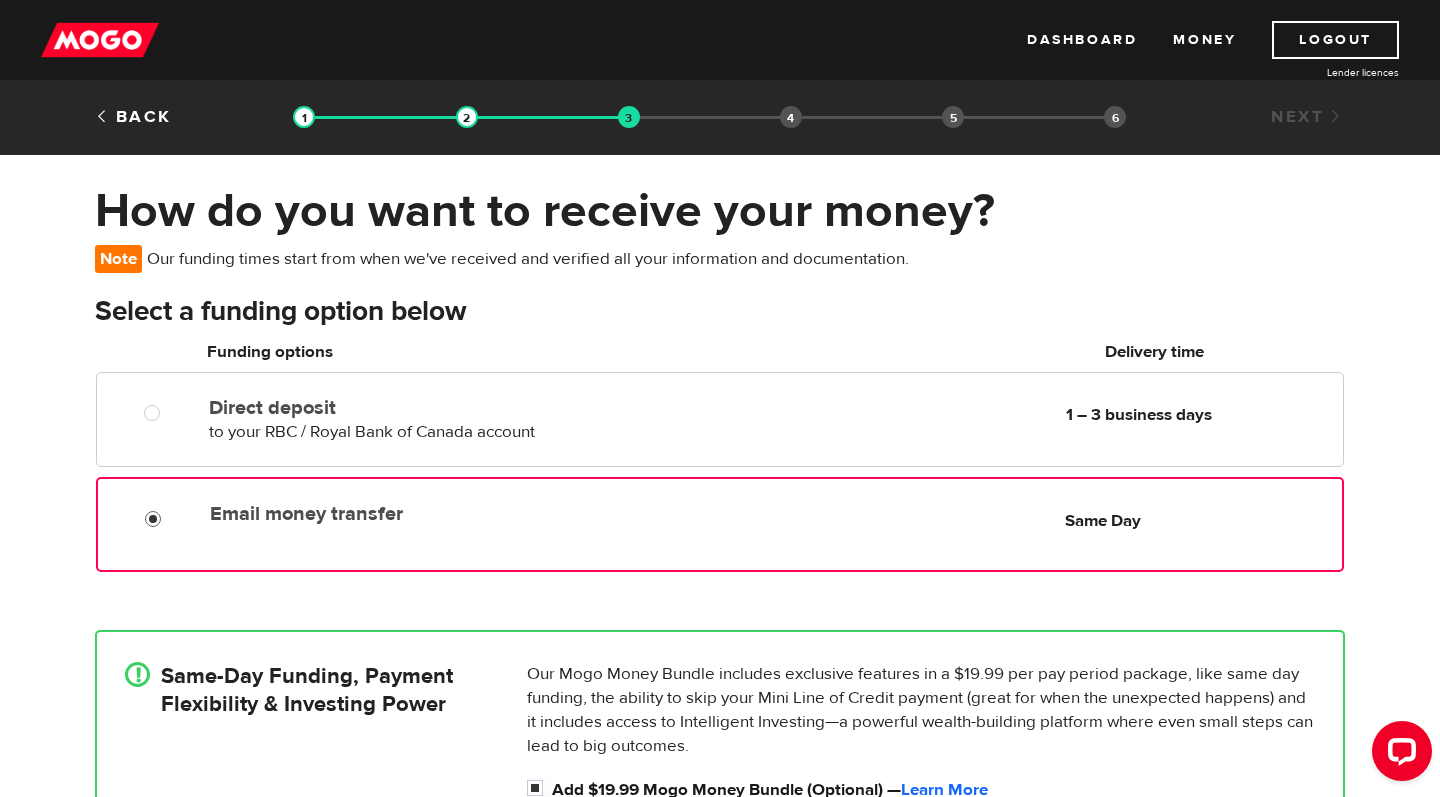click on "Email money transfer" at bounding box center [157, 521] 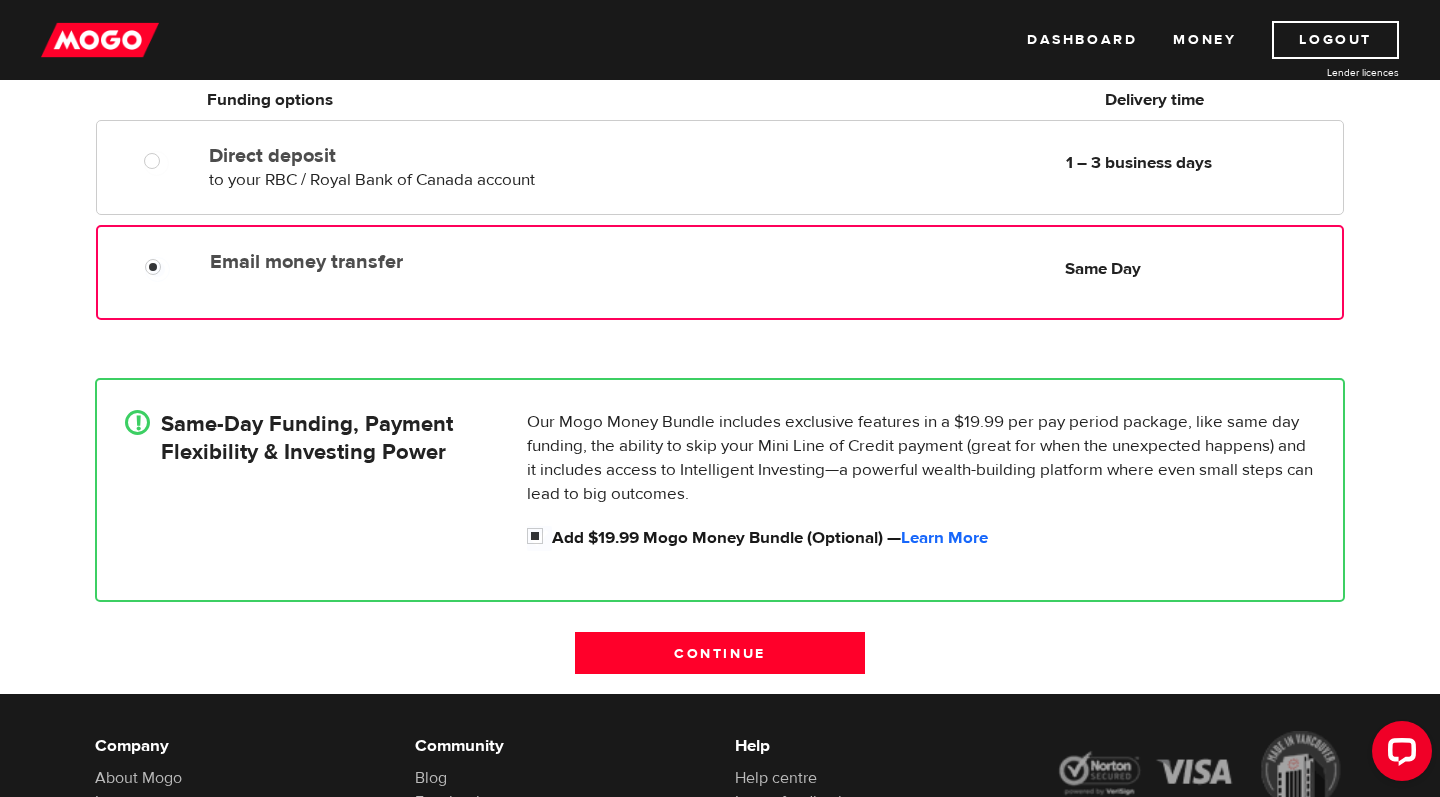 scroll, scrollTop: 271, scrollLeft: 0, axis: vertical 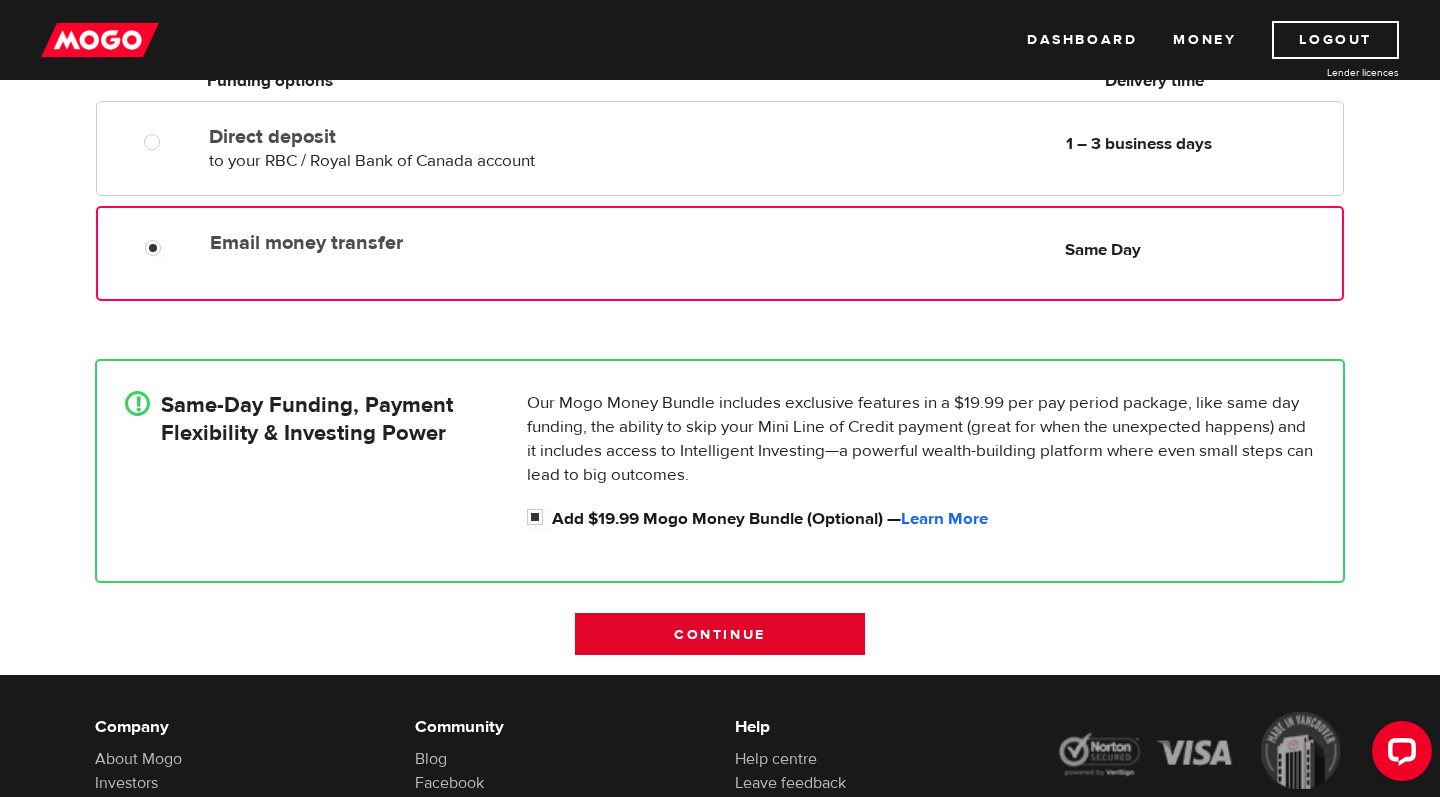 click on "Continue" at bounding box center (720, 634) 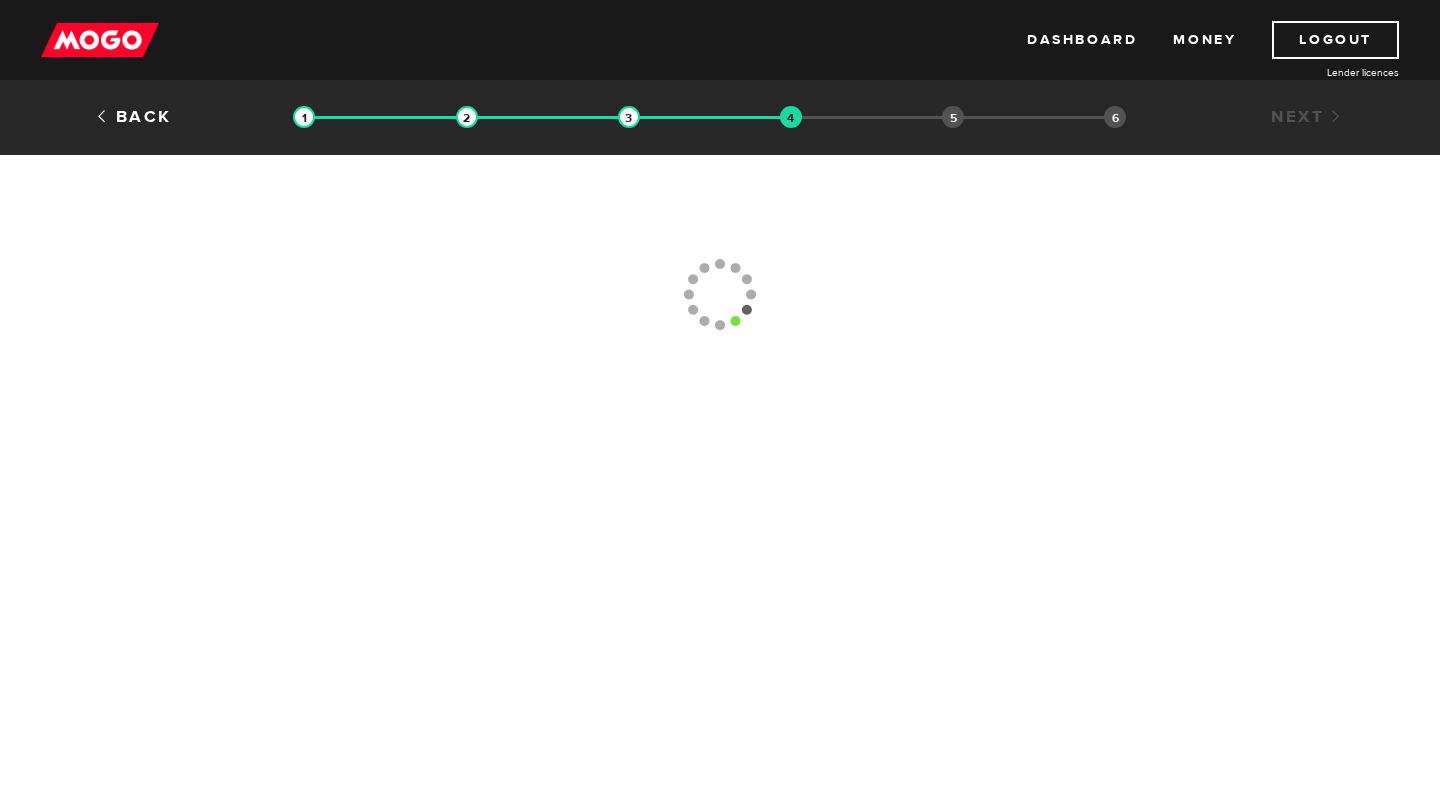 scroll, scrollTop: 0, scrollLeft: 0, axis: both 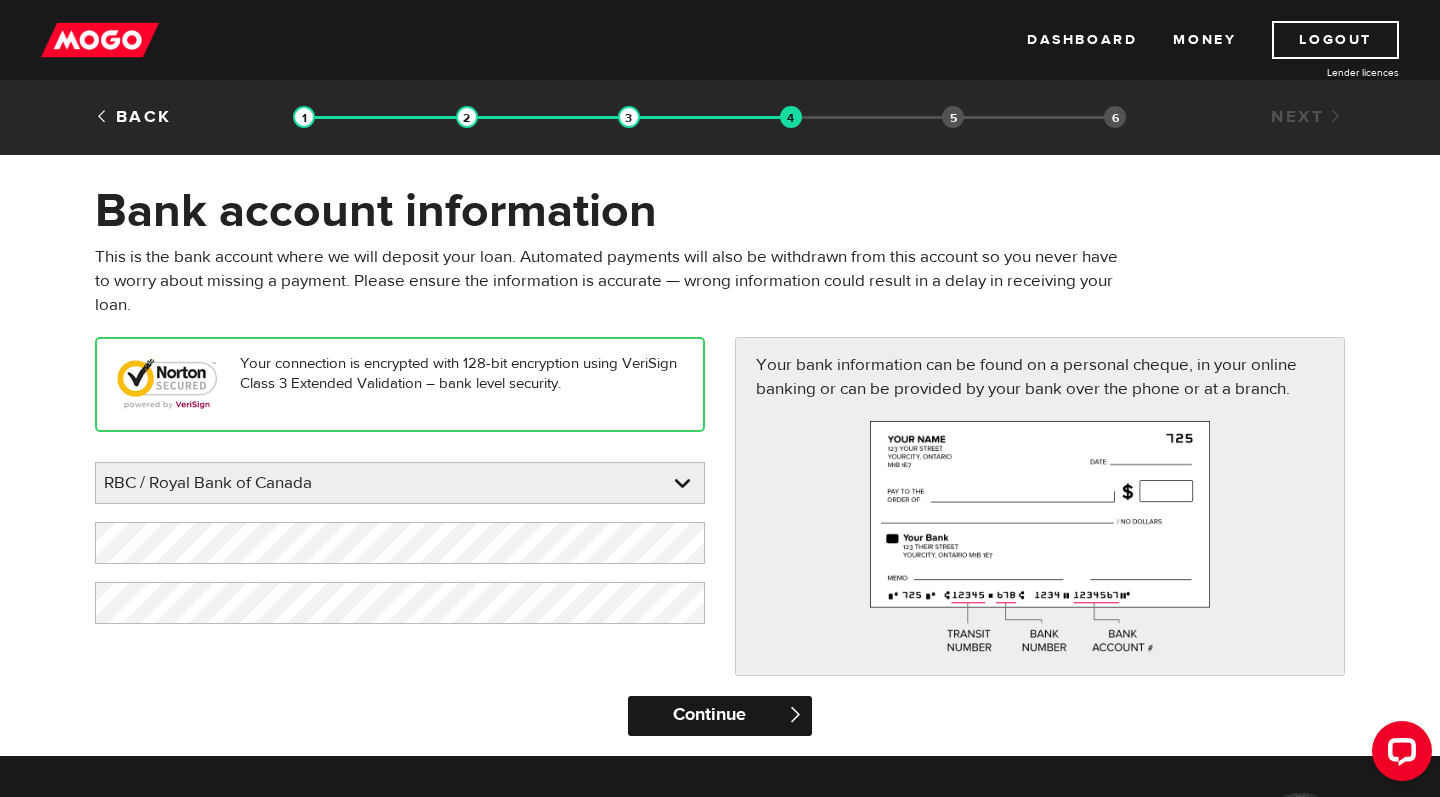 click on "Continue" at bounding box center (719, 716) 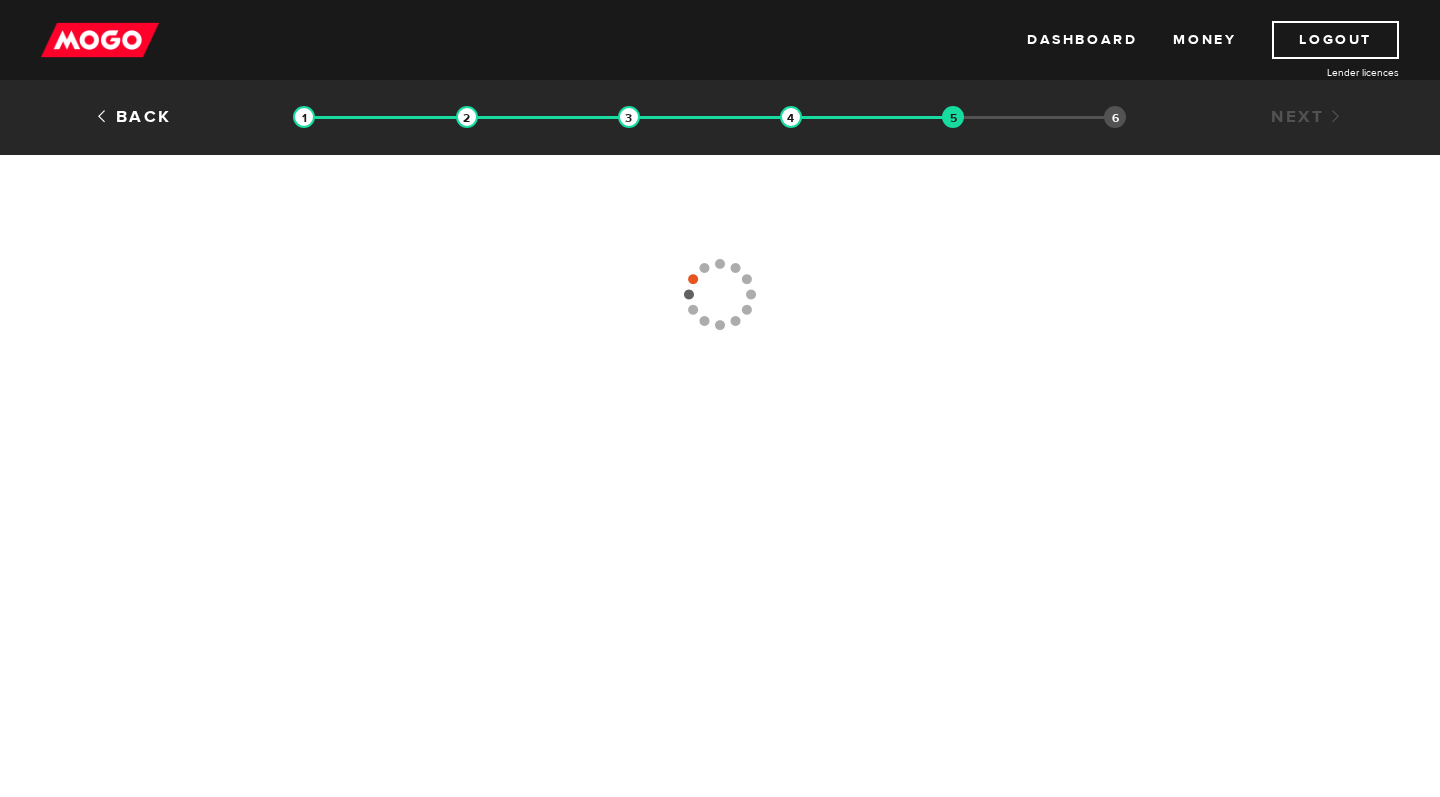 scroll, scrollTop: 0, scrollLeft: 0, axis: both 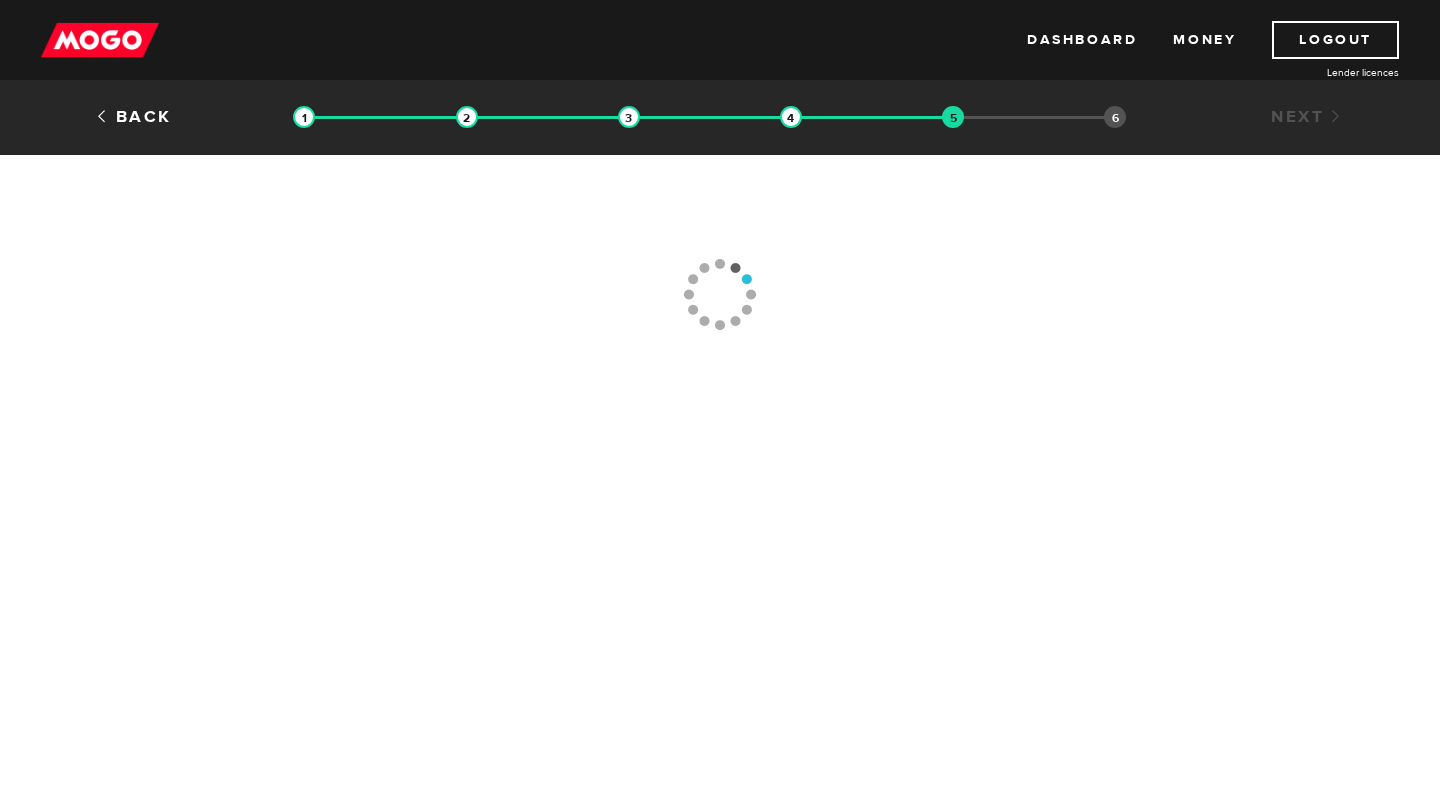 type on "[PHONE]" 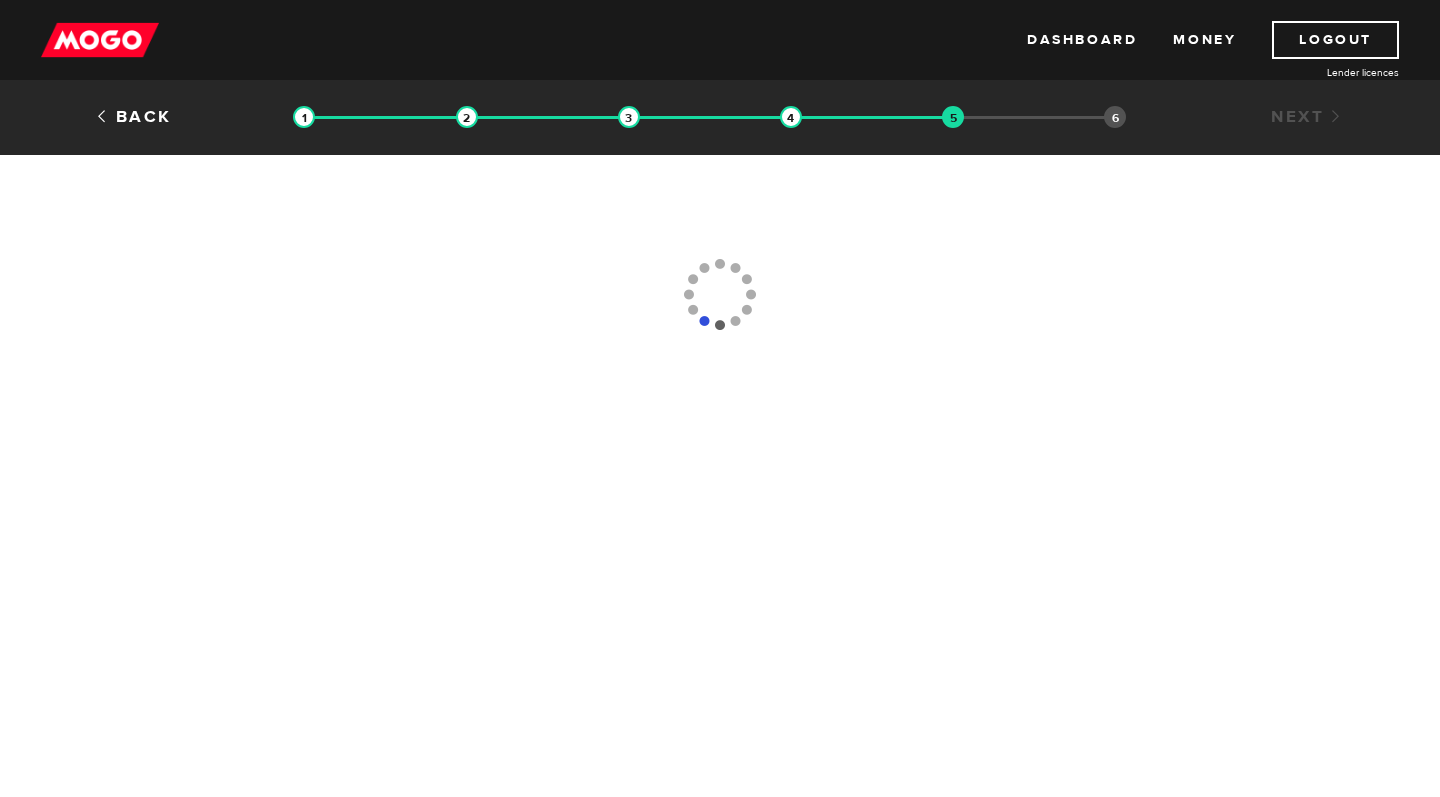 scroll, scrollTop: 0, scrollLeft: 0, axis: both 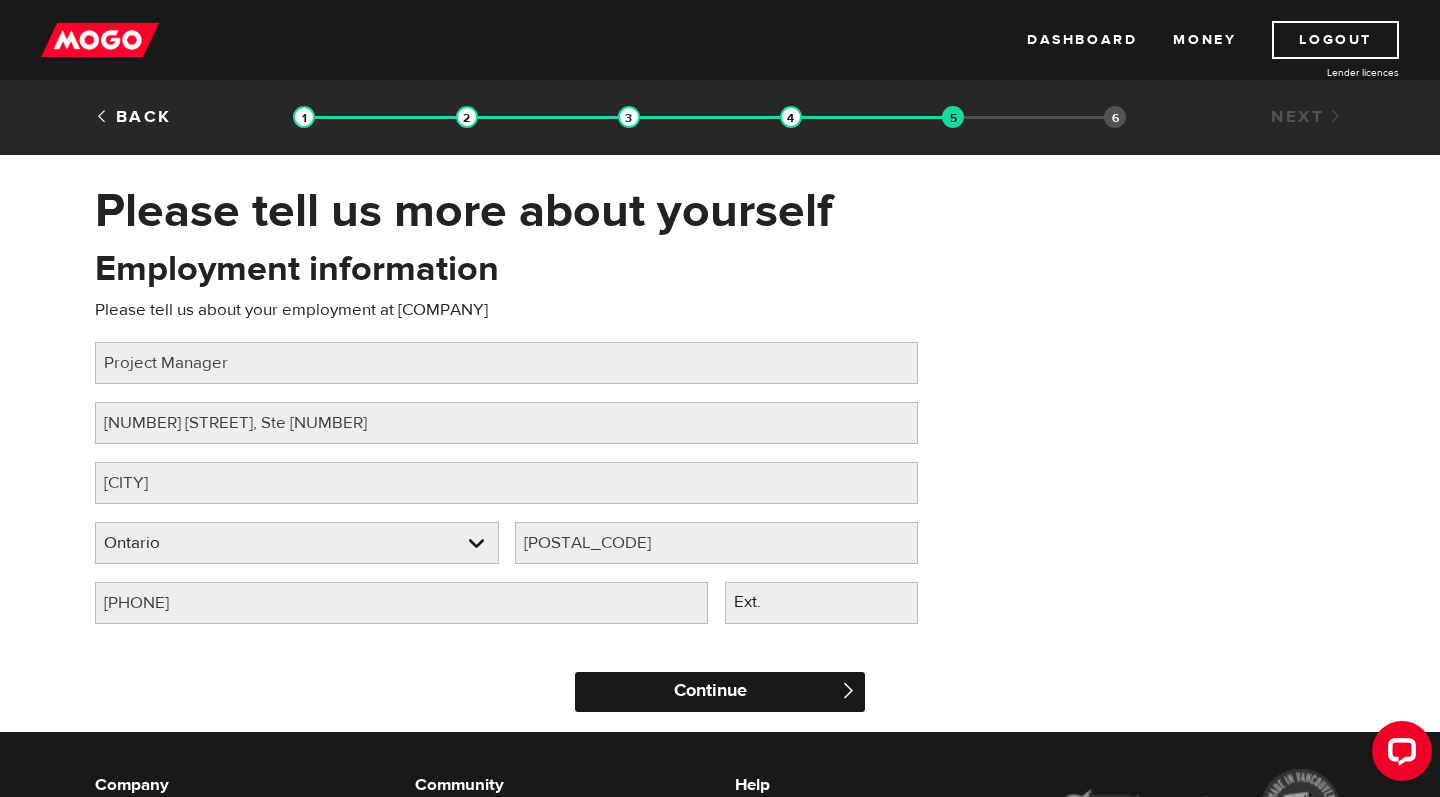 click on "Continue" at bounding box center [720, 692] 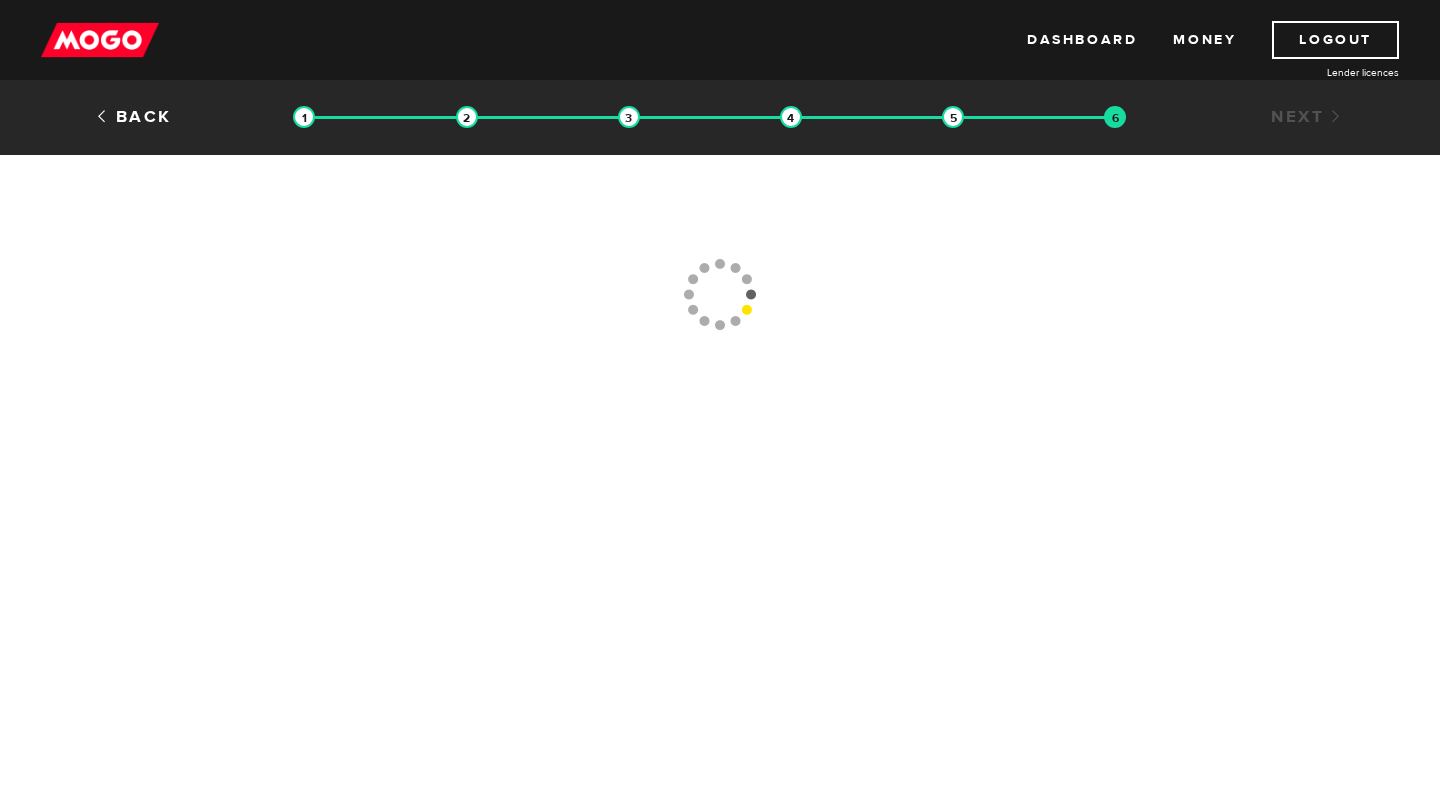 scroll, scrollTop: 0, scrollLeft: 0, axis: both 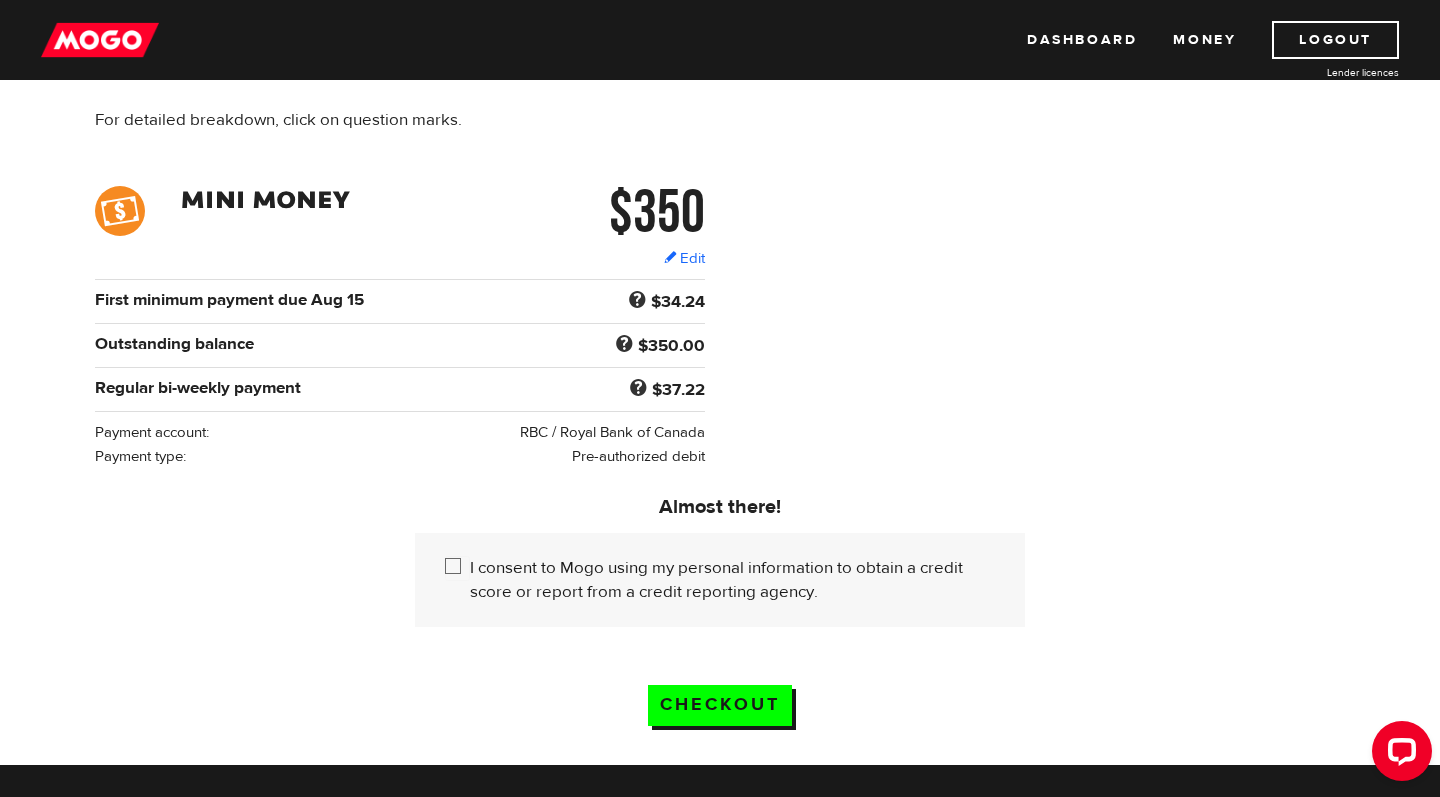 click on "I consent to Mogo using my personal information to obtain a credit score or report from a credit reporting agency." at bounding box center (457, 568) 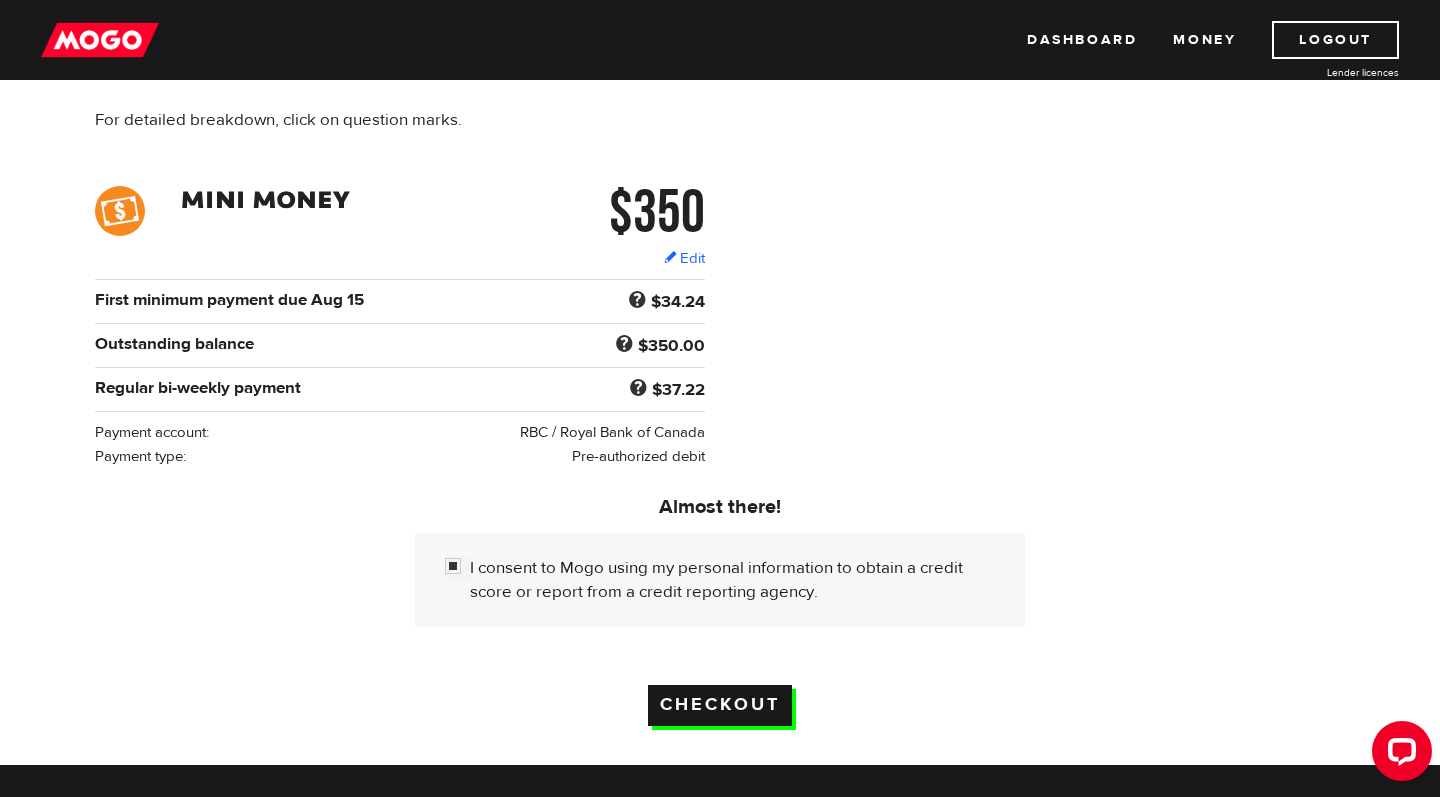 click on "Checkout" at bounding box center [720, 705] 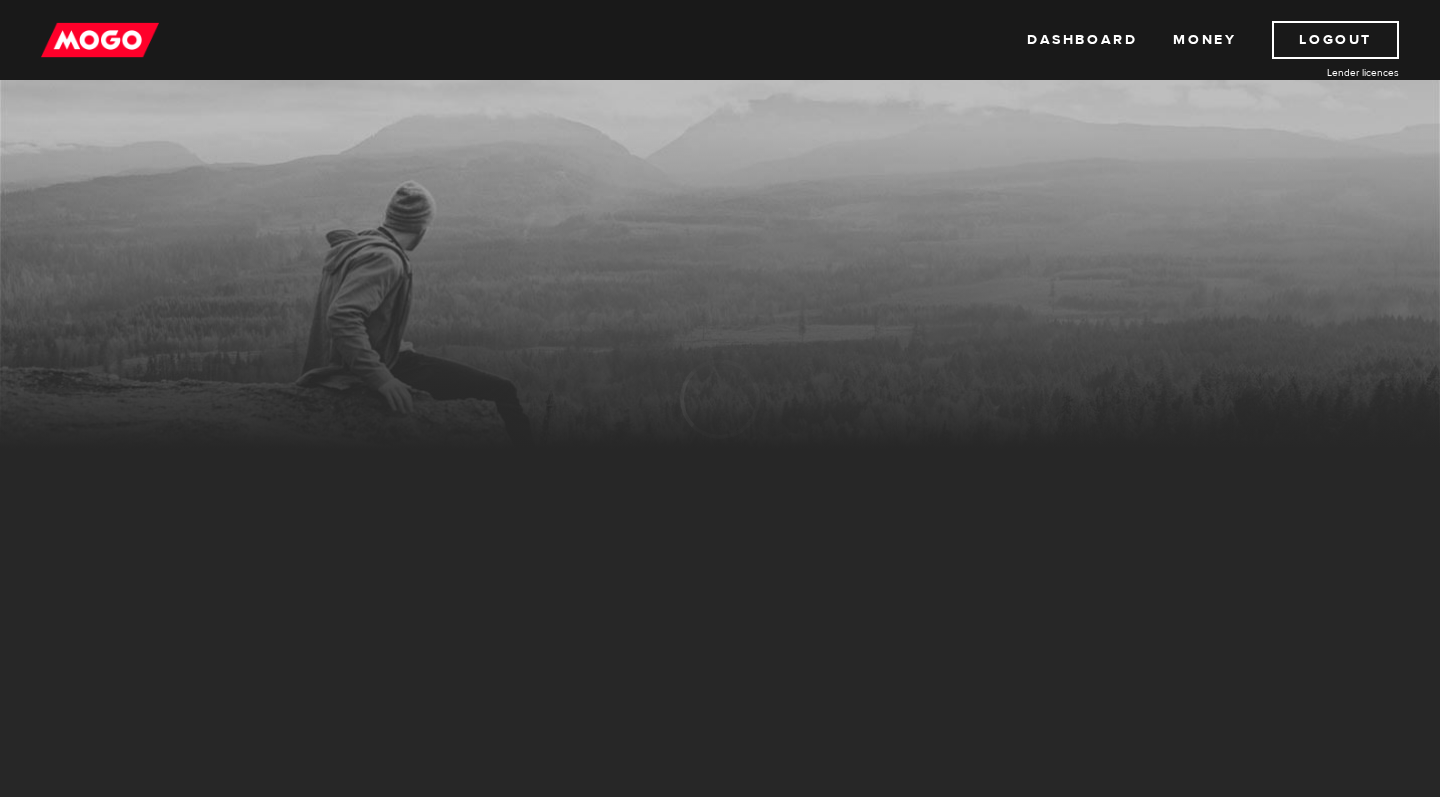 scroll, scrollTop: 0, scrollLeft: 0, axis: both 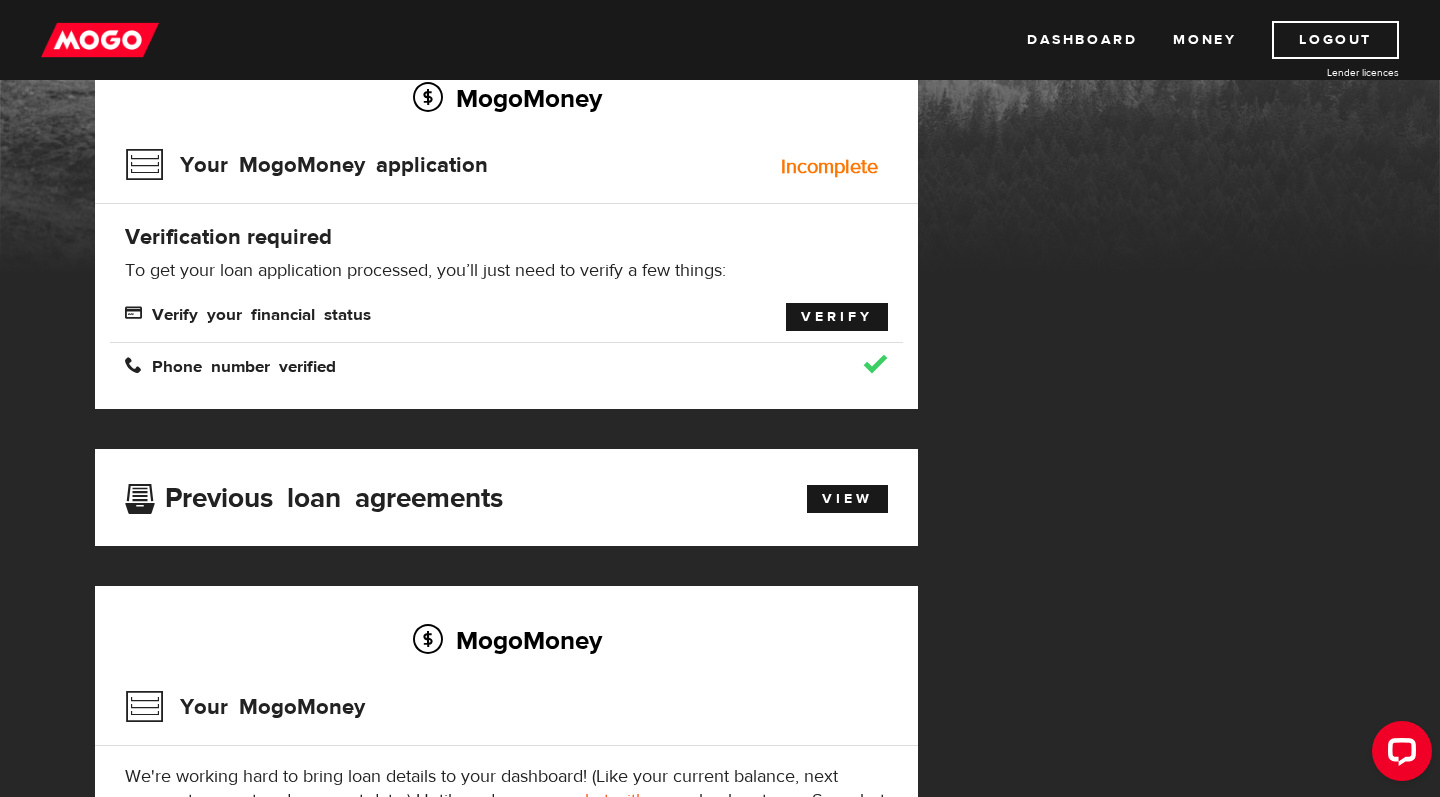 click on "Verify" at bounding box center [837, 317] 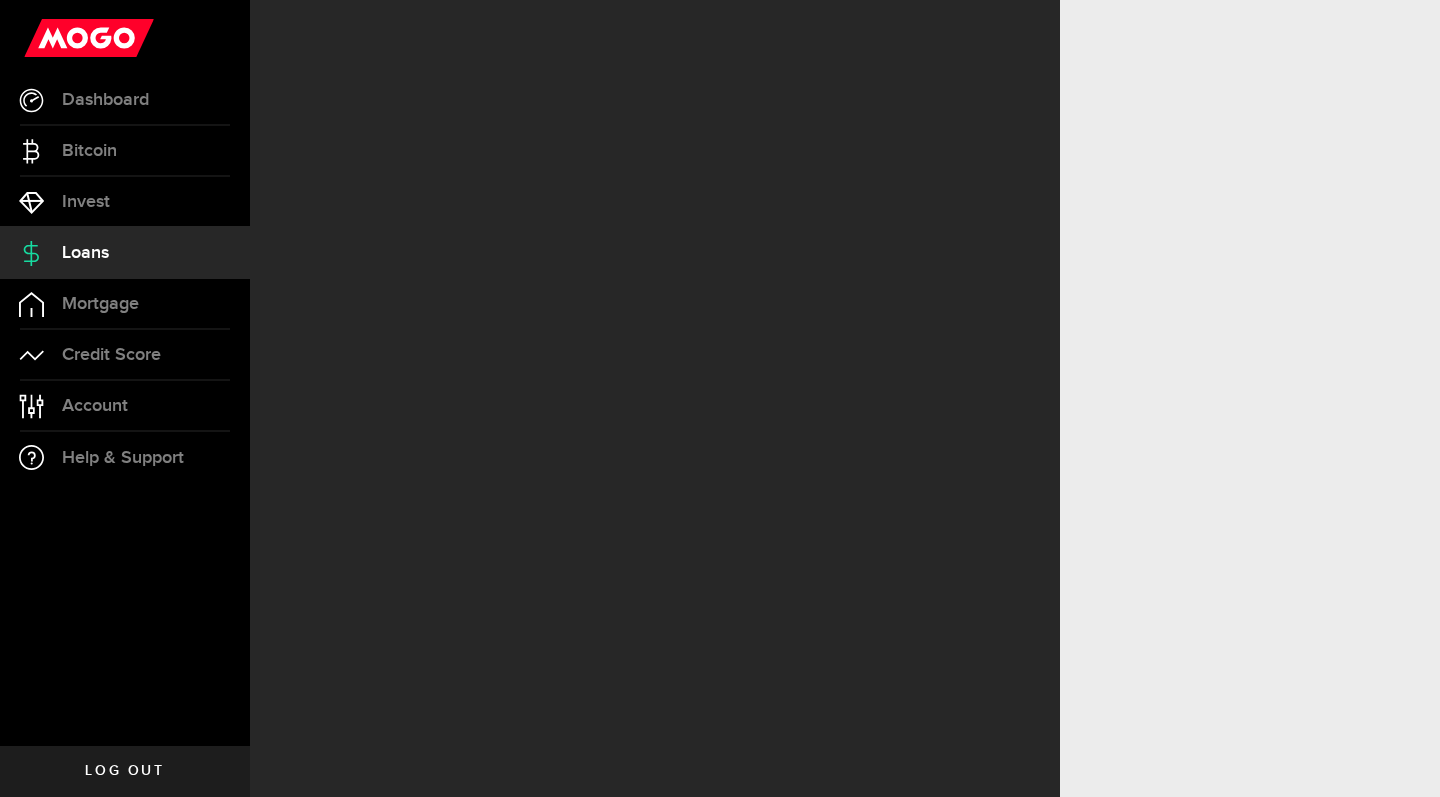 scroll, scrollTop: 0, scrollLeft: 0, axis: both 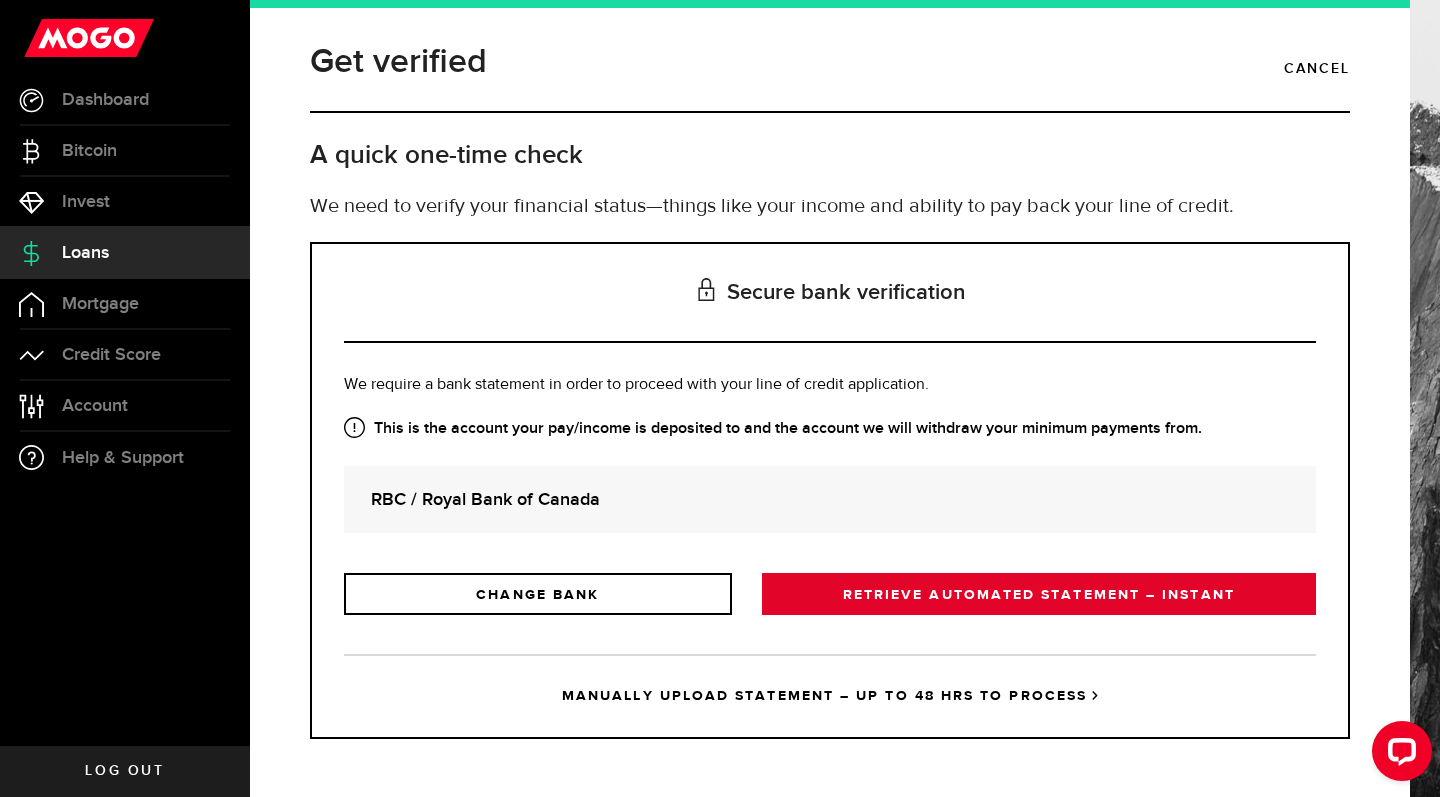 click on "RETRIEVE AUTOMATED STATEMENT – INSTANT" at bounding box center [1039, 594] 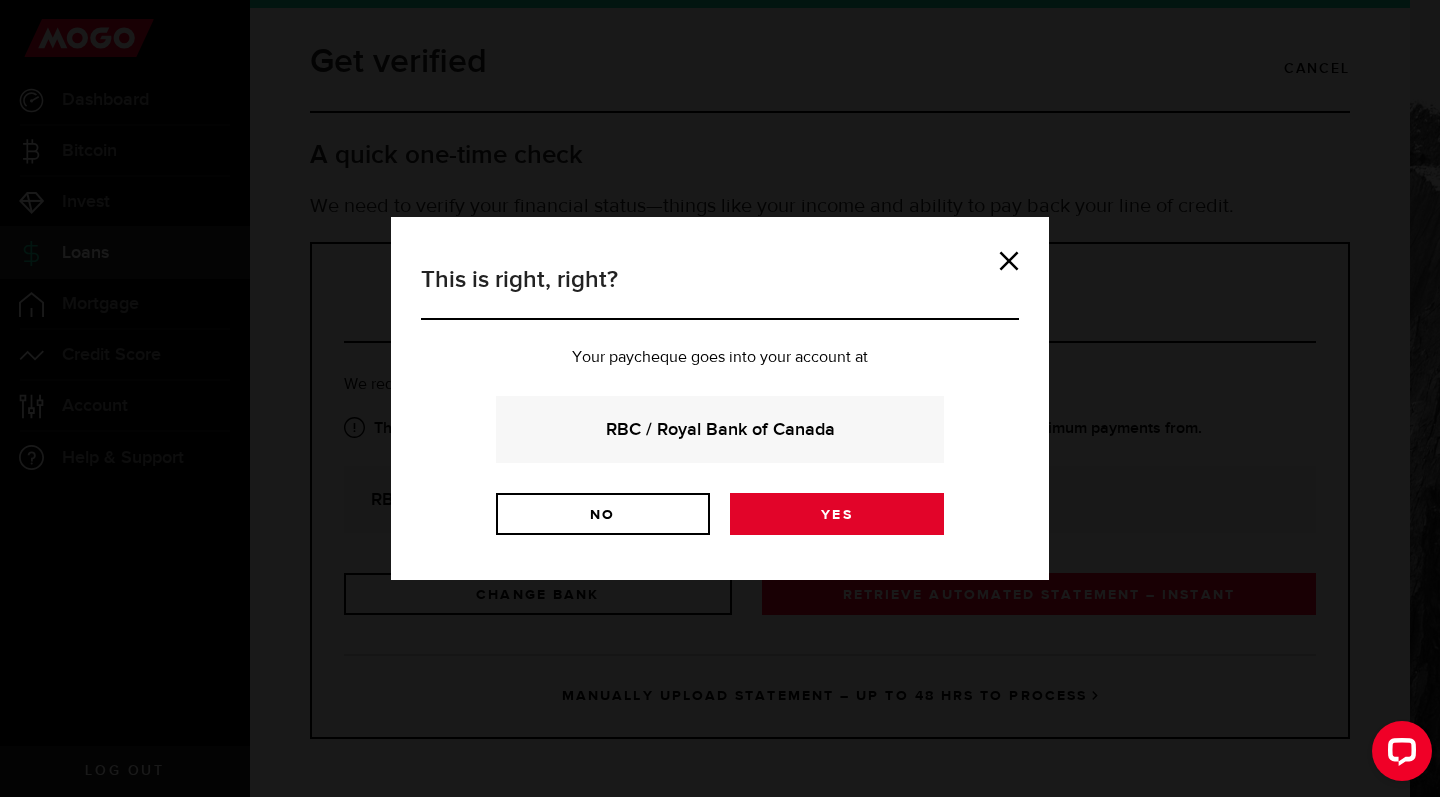 click on "Yes" at bounding box center [837, 514] 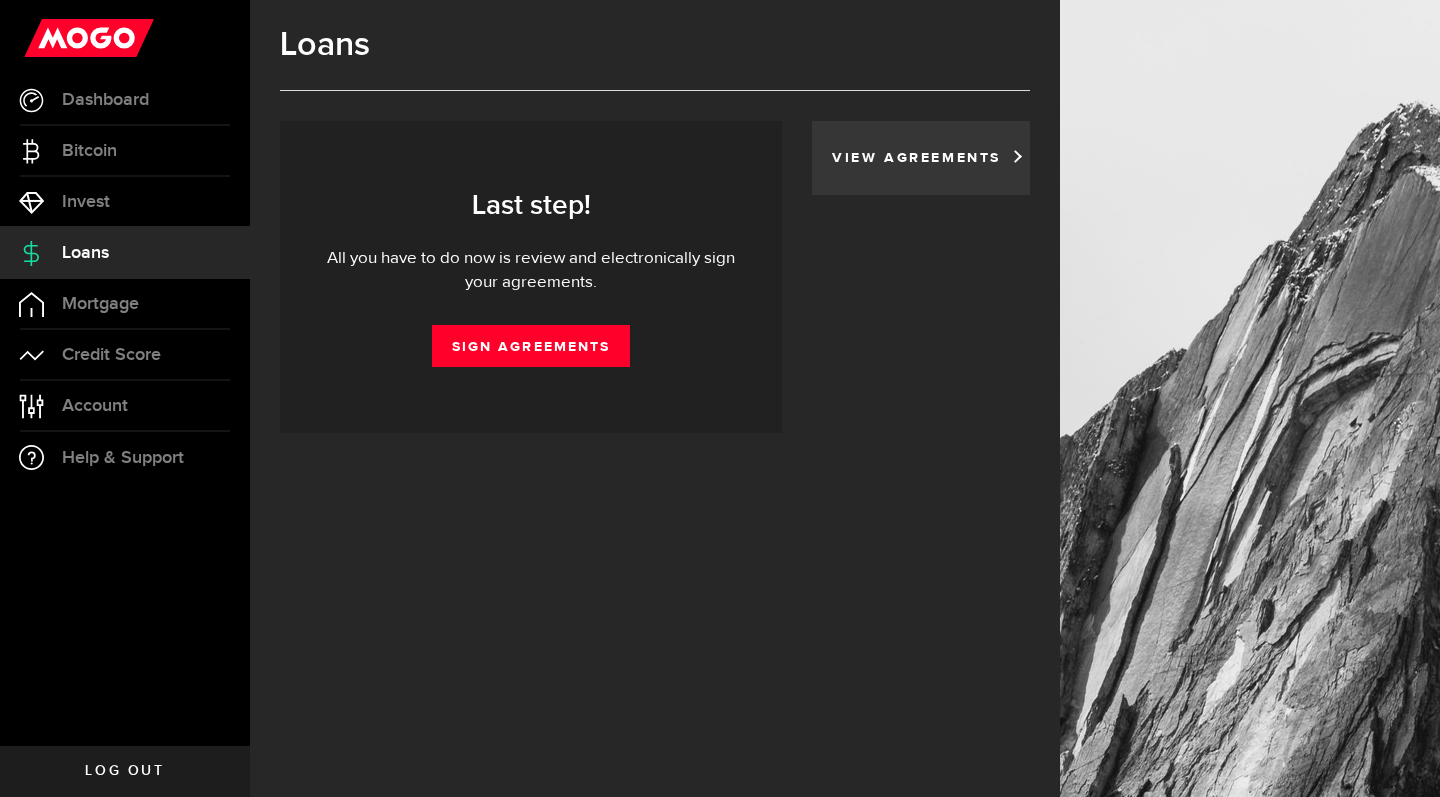 scroll, scrollTop: 0, scrollLeft: 0, axis: both 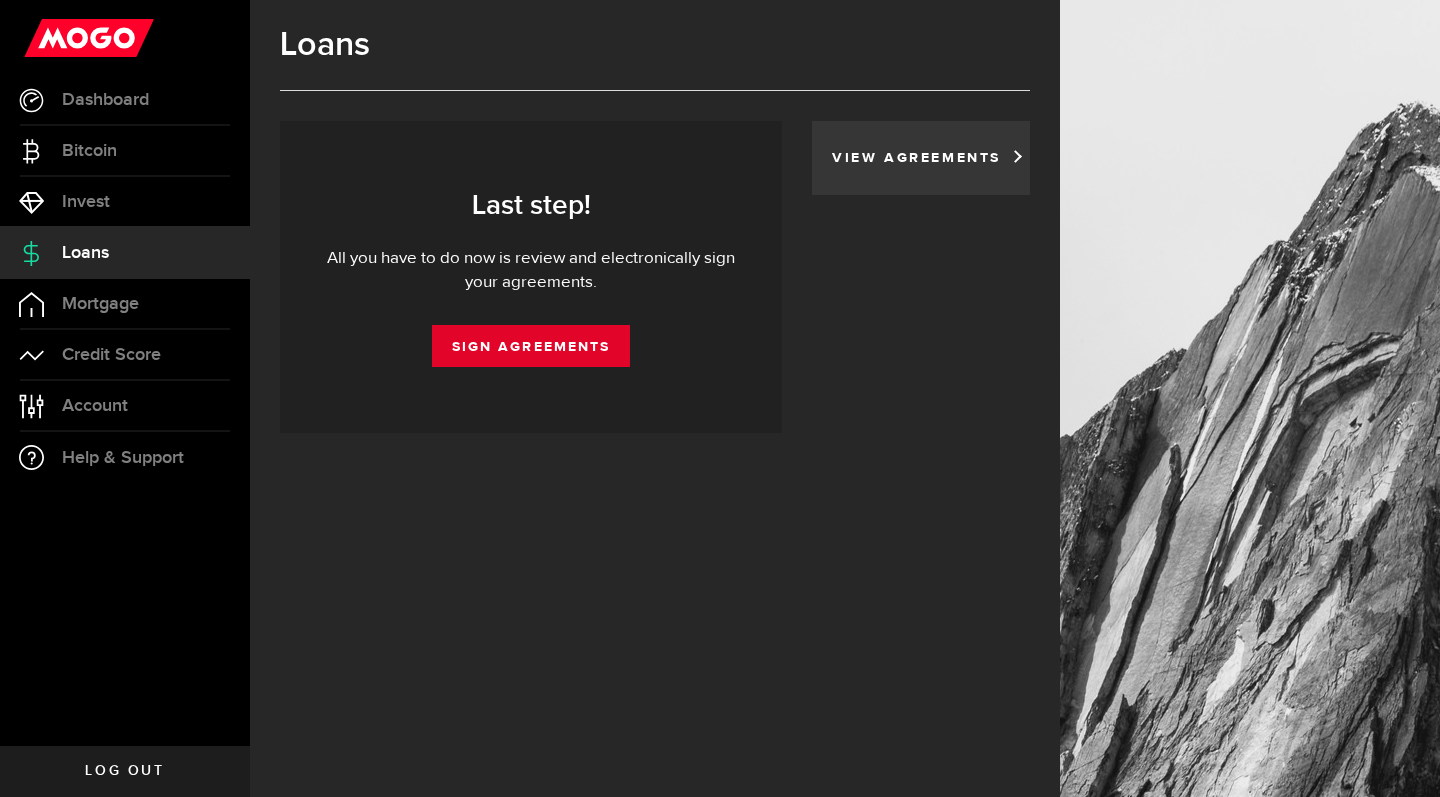 click on "Sign Agreements" at bounding box center (531, 346) 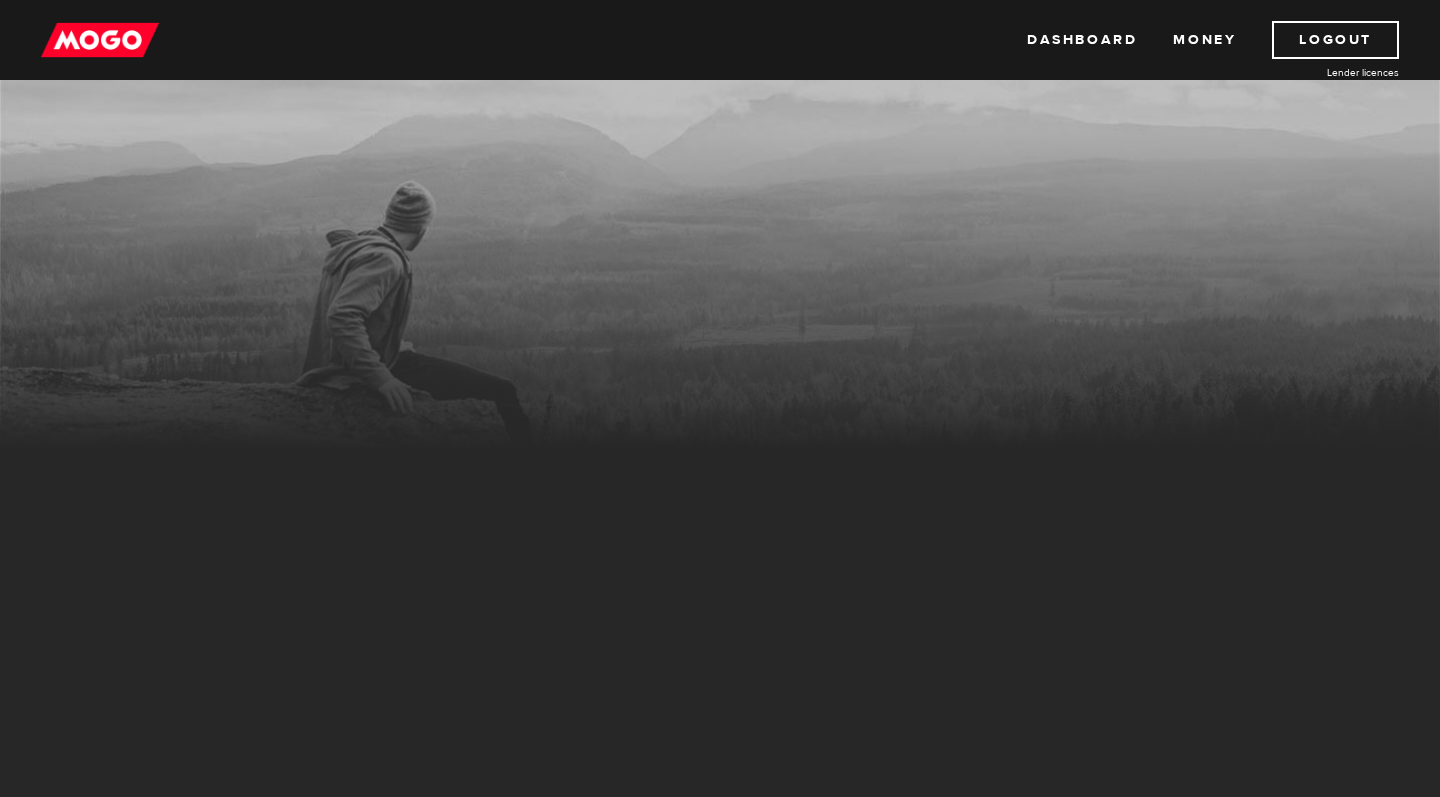 scroll, scrollTop: 0, scrollLeft: 0, axis: both 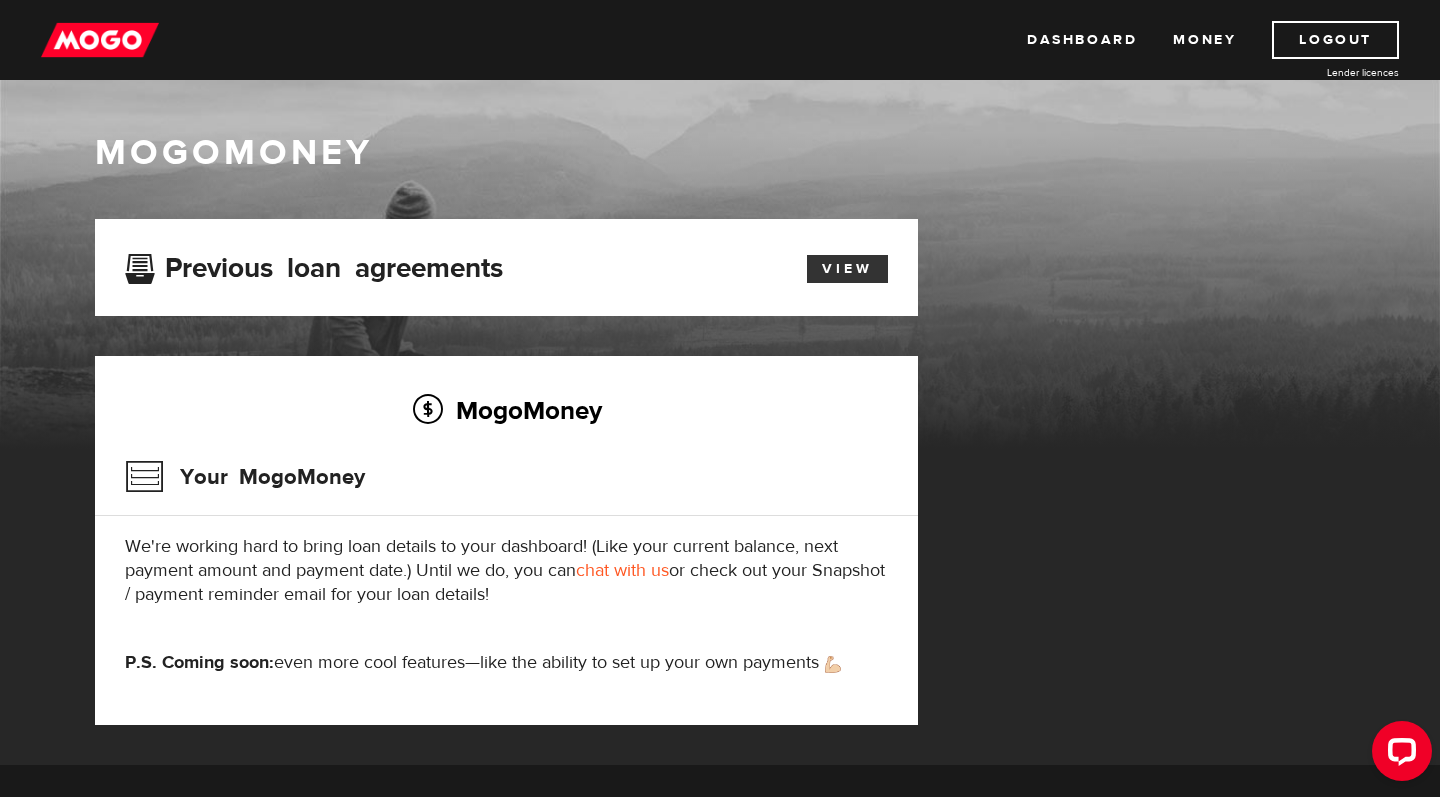 click on "View" at bounding box center (847, 269) 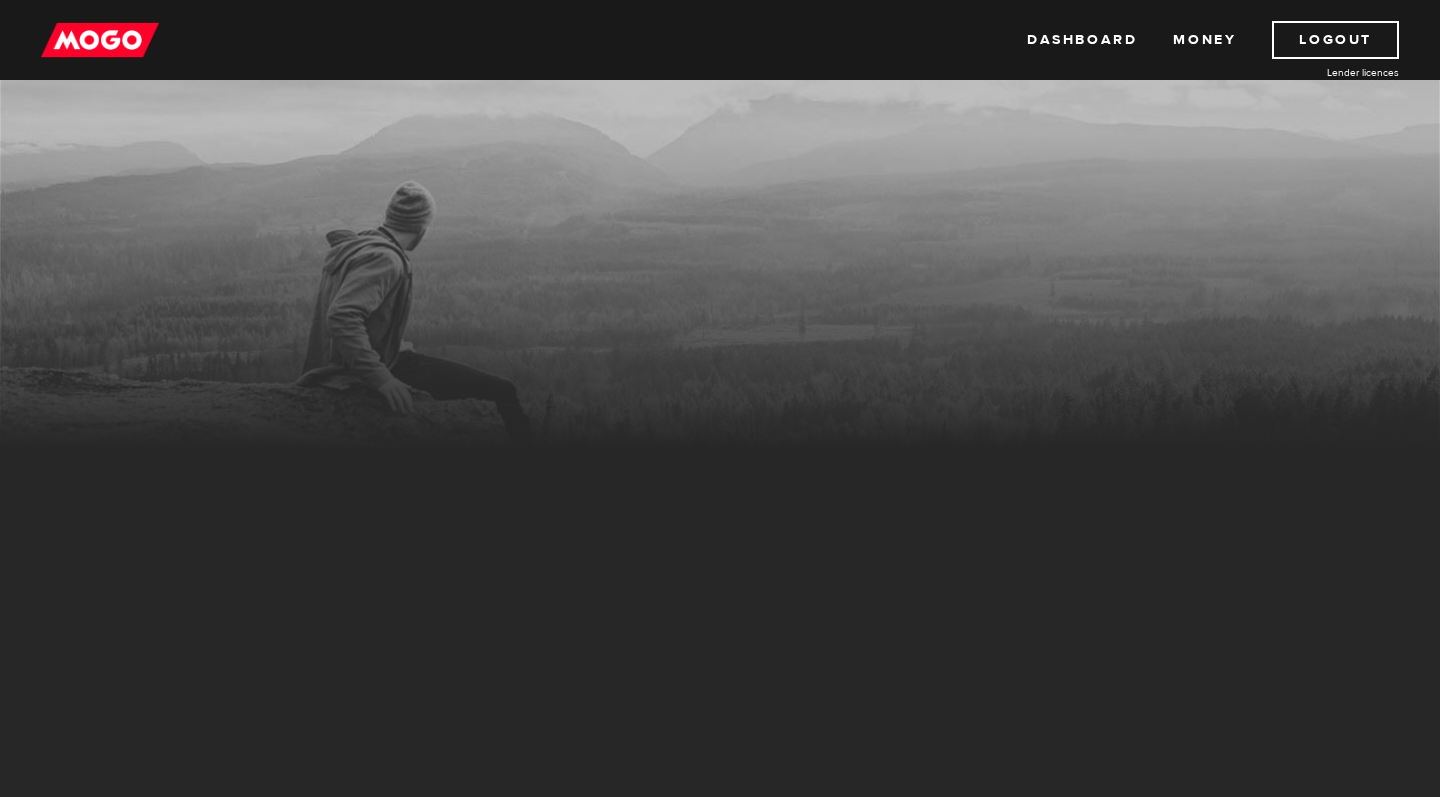 scroll, scrollTop: 0, scrollLeft: 0, axis: both 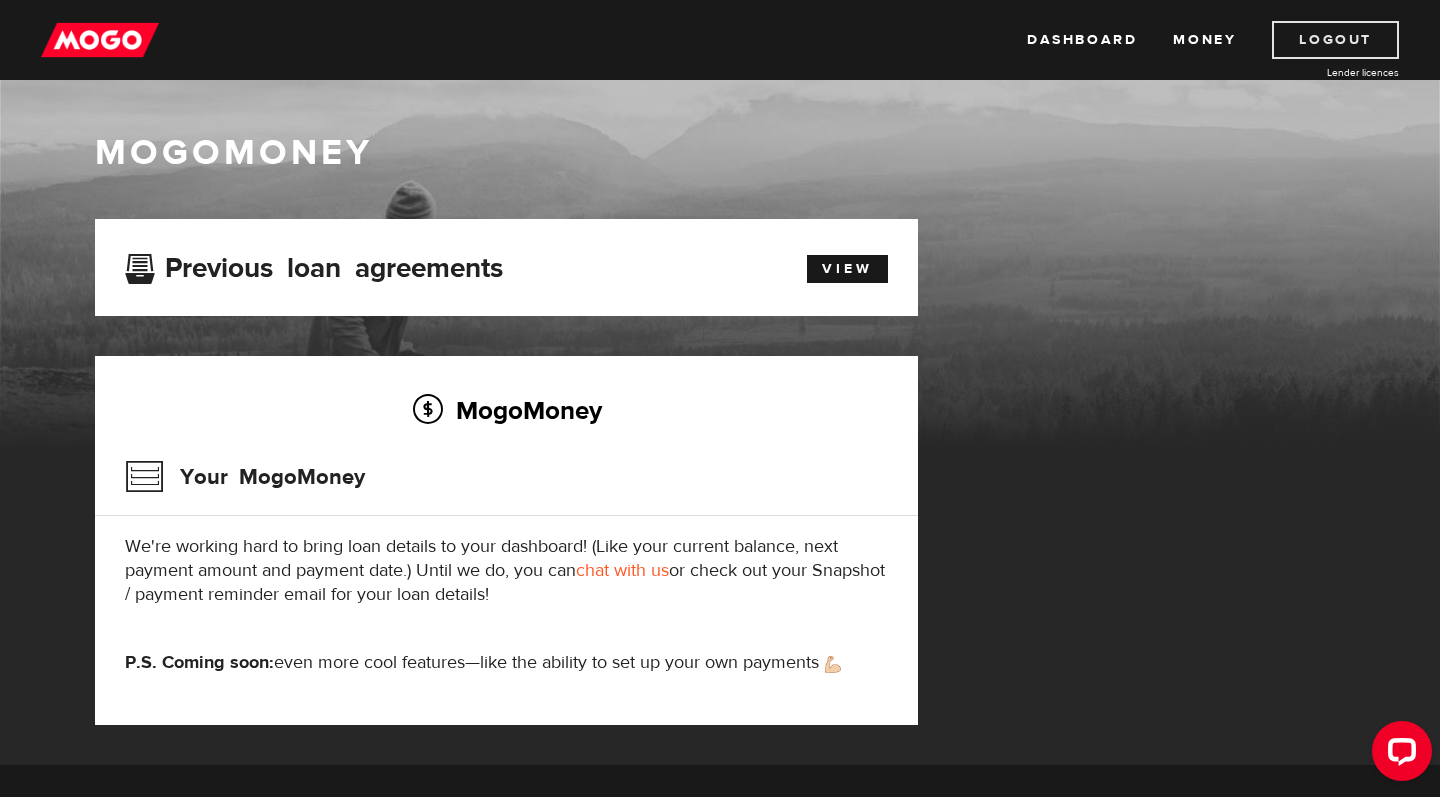 click on "Logout" at bounding box center [1335, 40] 